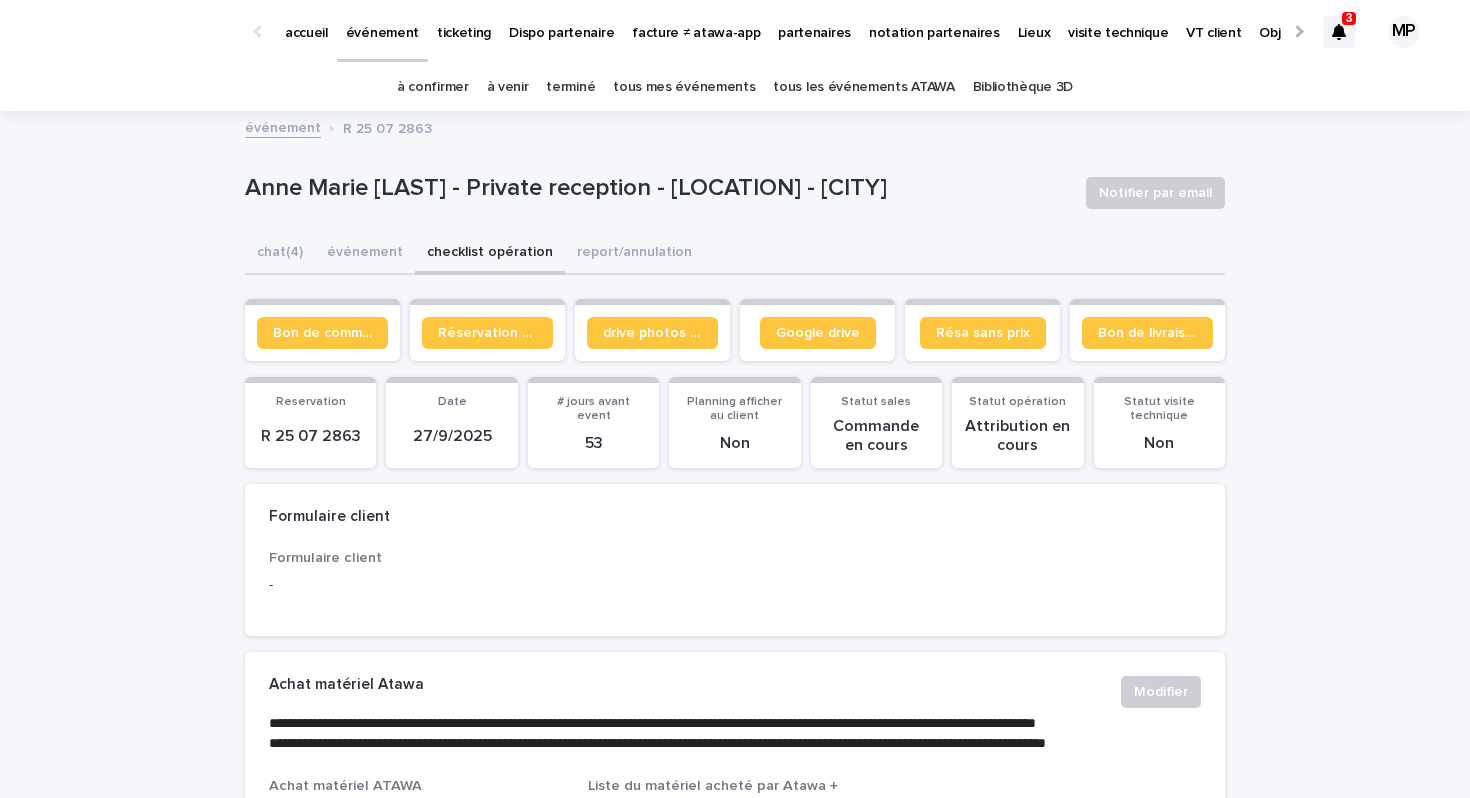 scroll, scrollTop: 0, scrollLeft: 0, axis: both 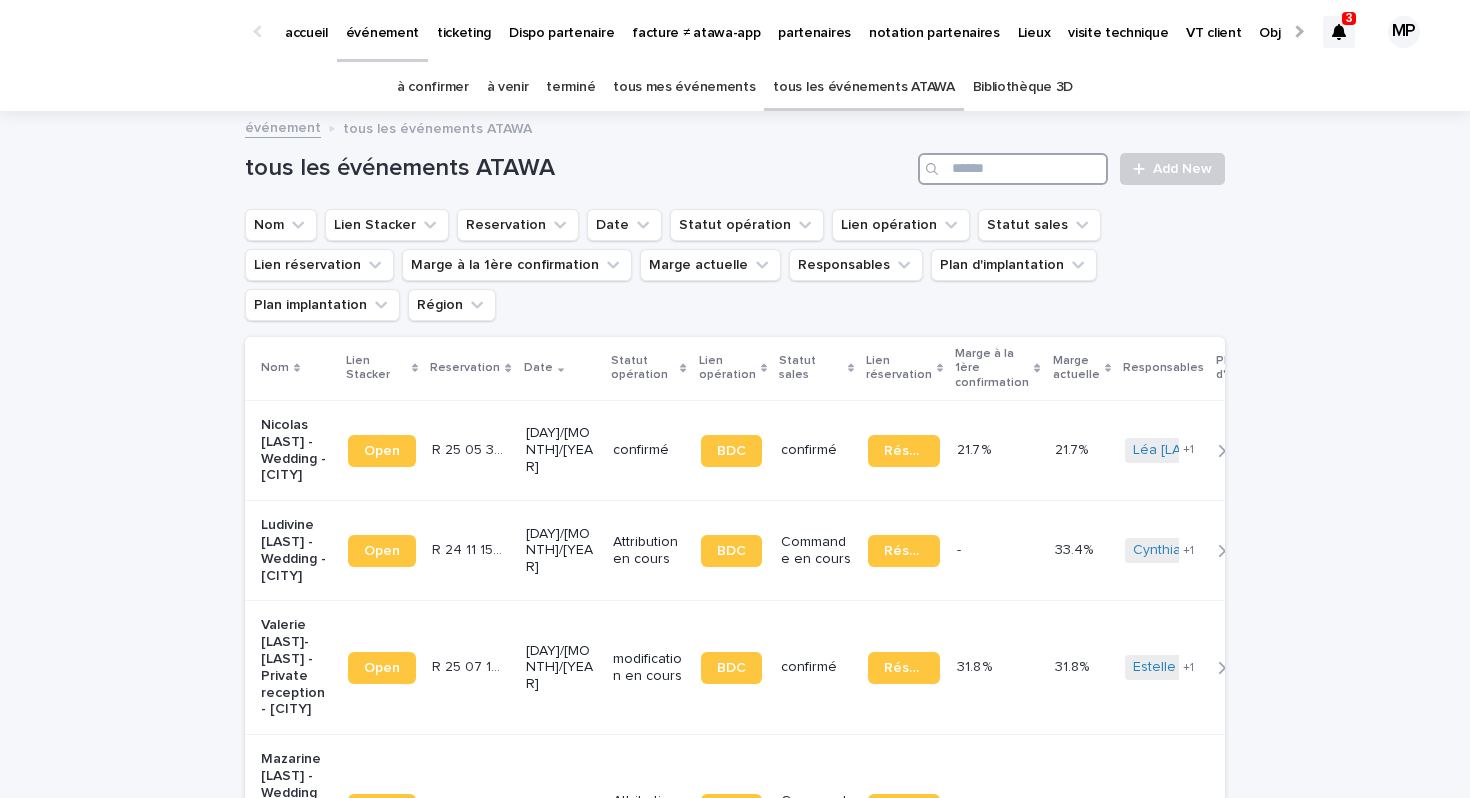 click at bounding box center [1013, 169] 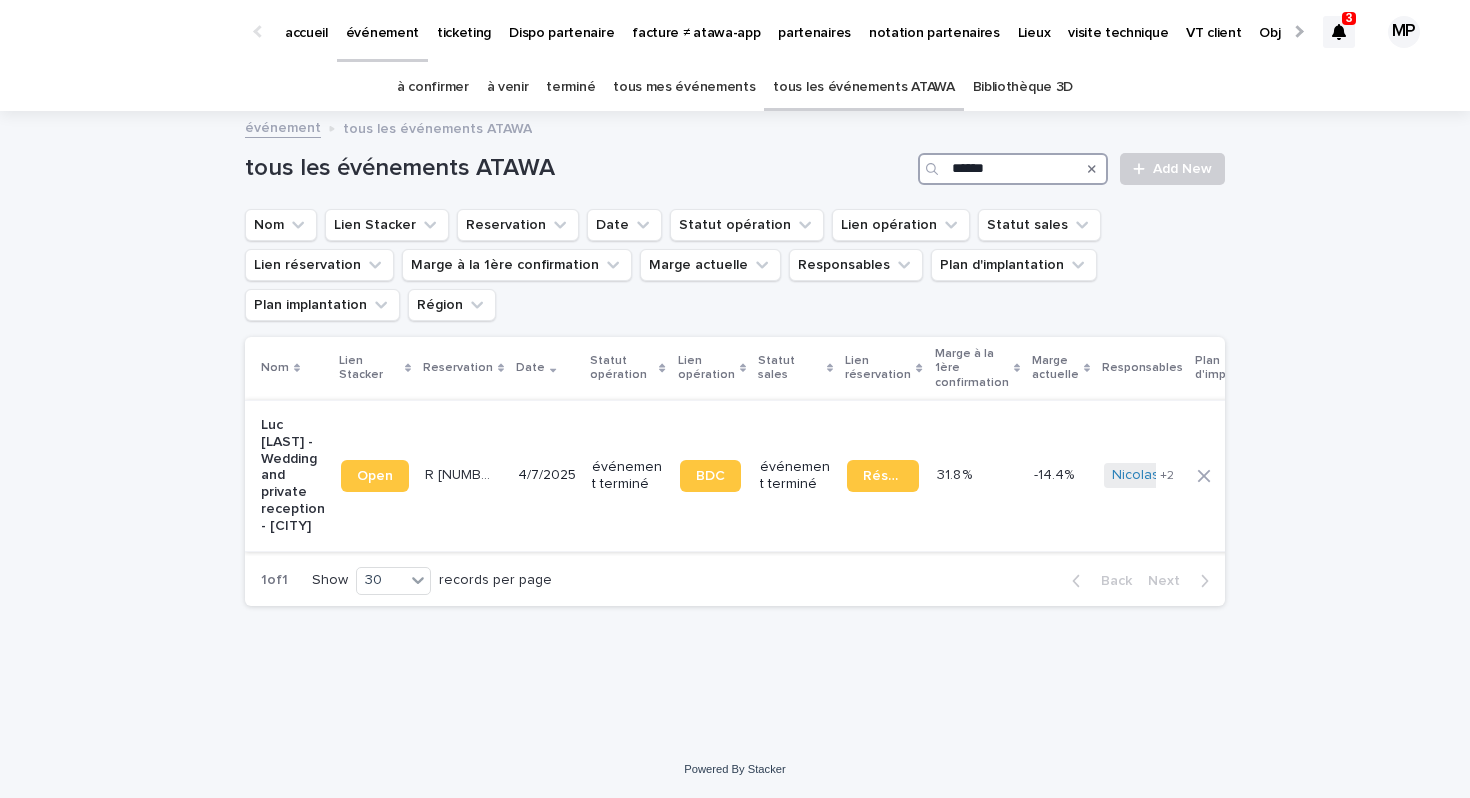 type on "******" 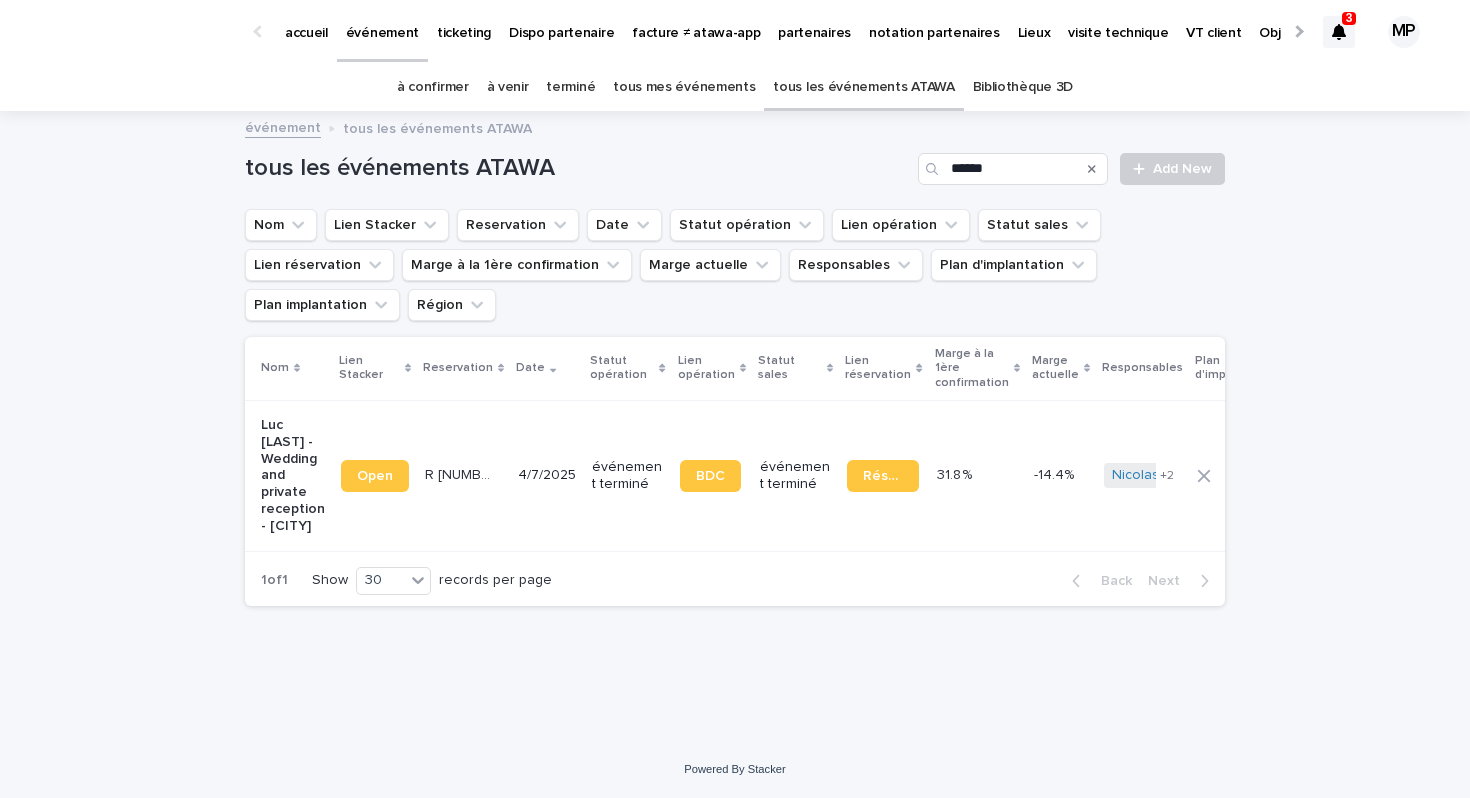 click on "Luc [LAST] - Wedding and private reception - [CITY]" at bounding box center [293, 476] 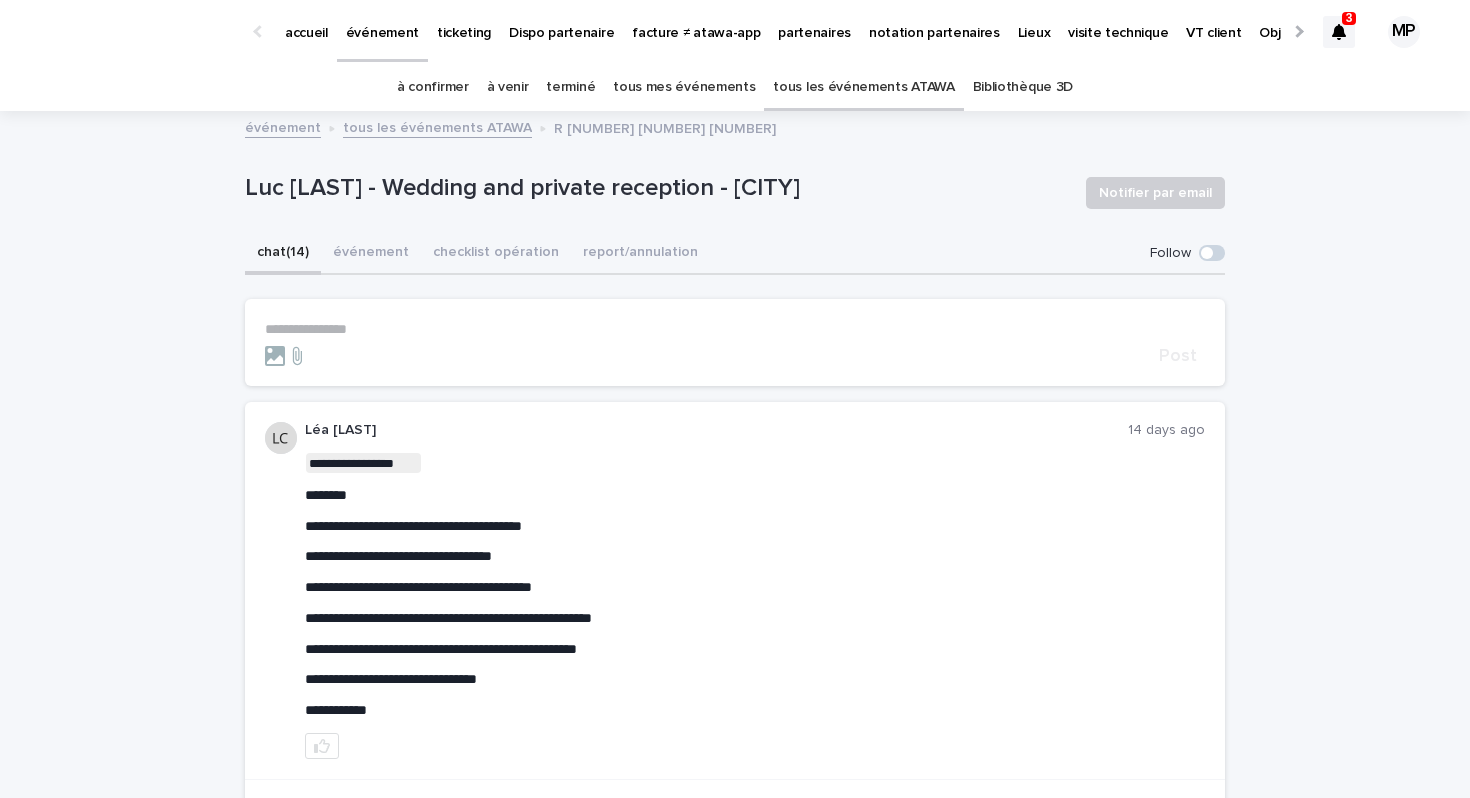 scroll, scrollTop: 76, scrollLeft: 0, axis: vertical 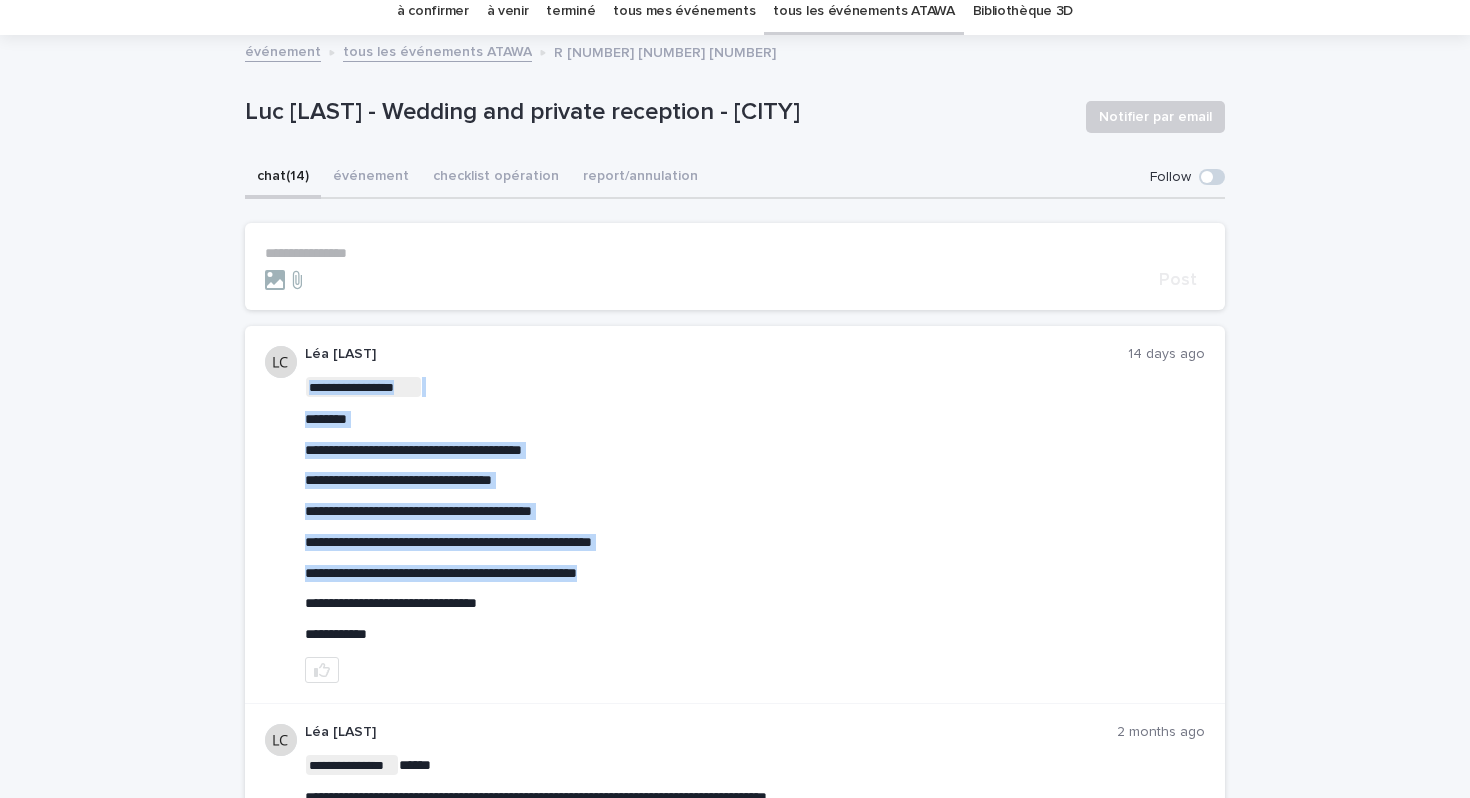 drag, startPoint x: 306, startPoint y: 479, endPoint x: 709, endPoint y: 569, distance: 412.92737 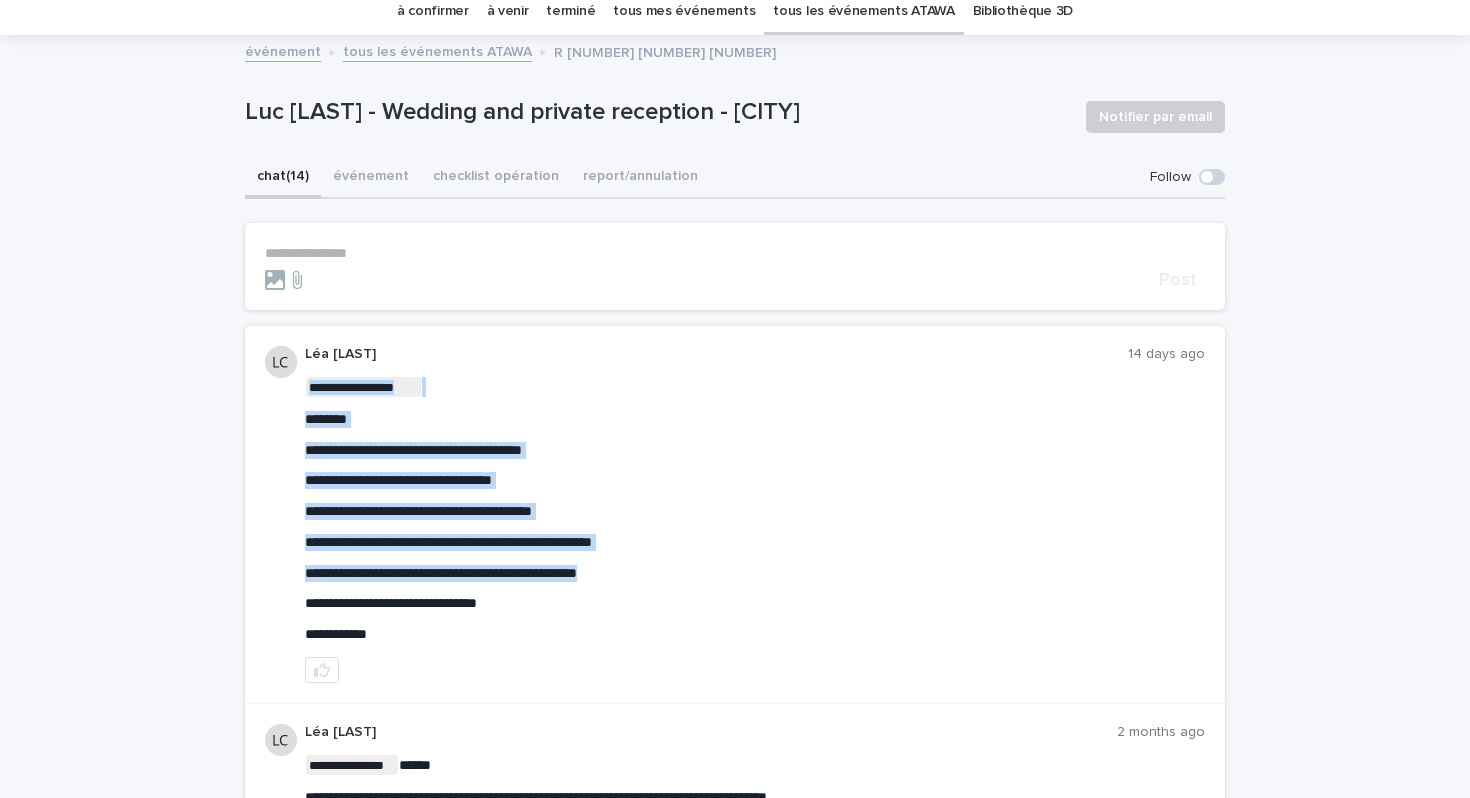 click on "**********" at bounding box center (755, 573) 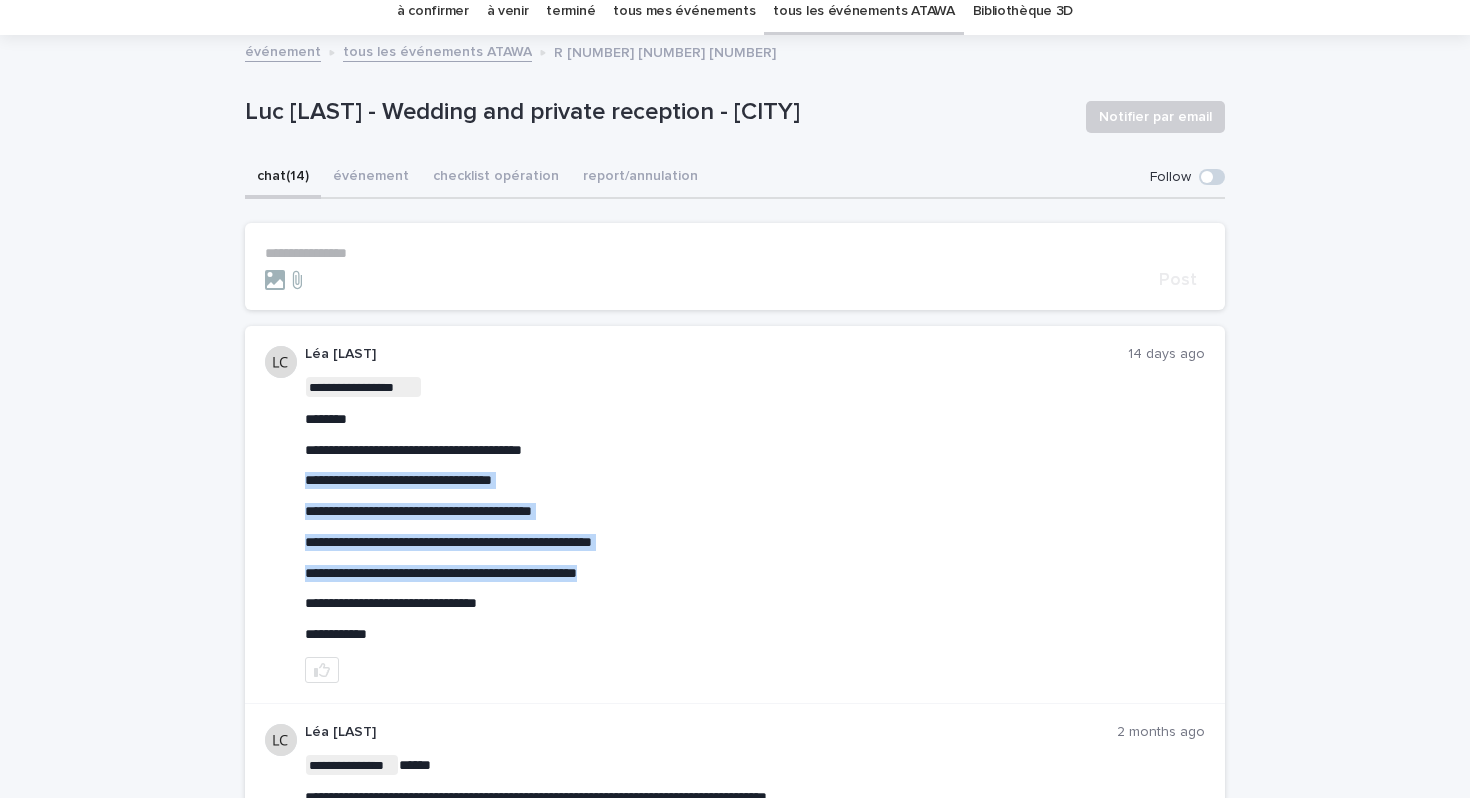 drag, startPoint x: 677, startPoint y: 569, endPoint x: 299, endPoint y: 478, distance: 388.79944 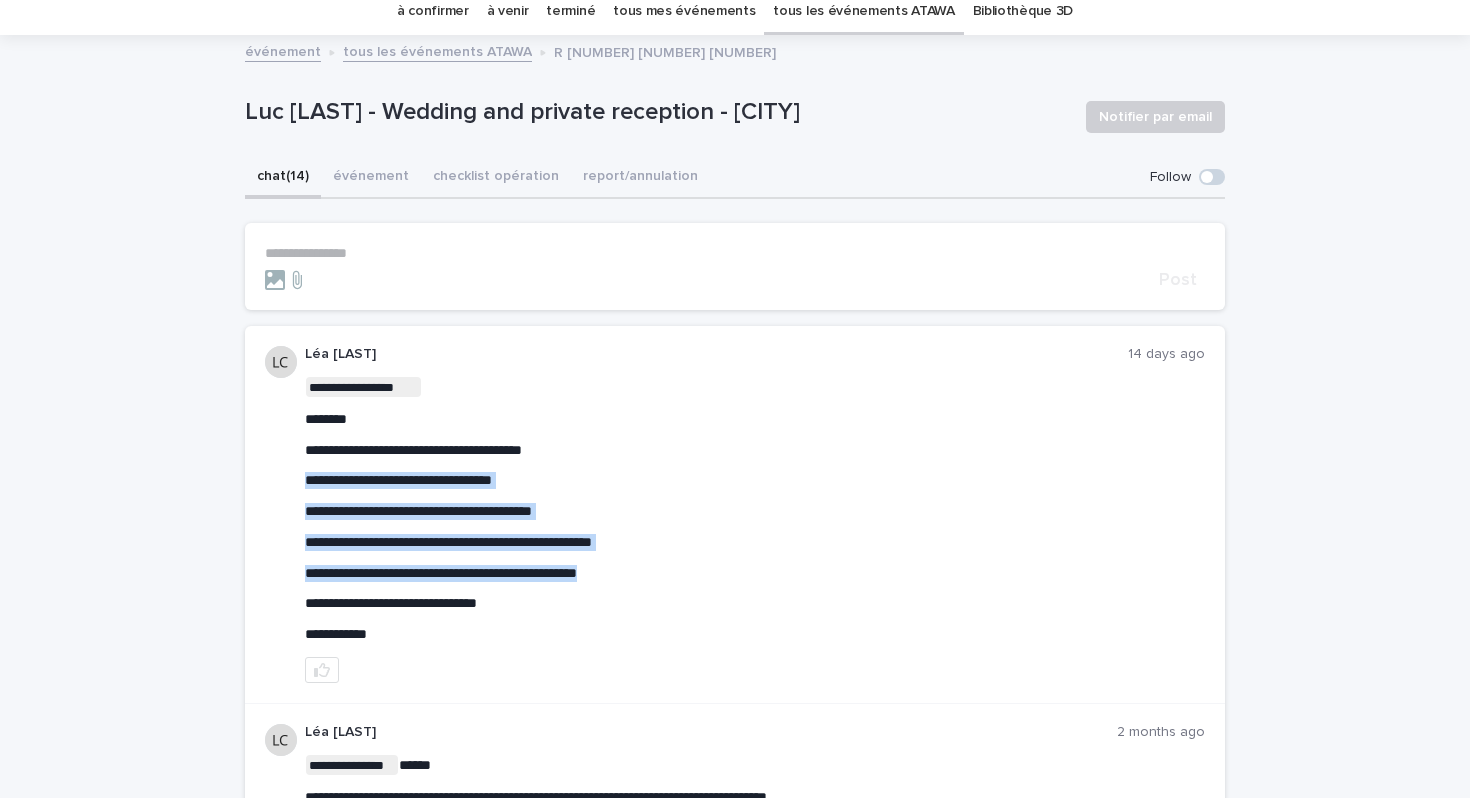 click on "**********" at bounding box center (735, 515) 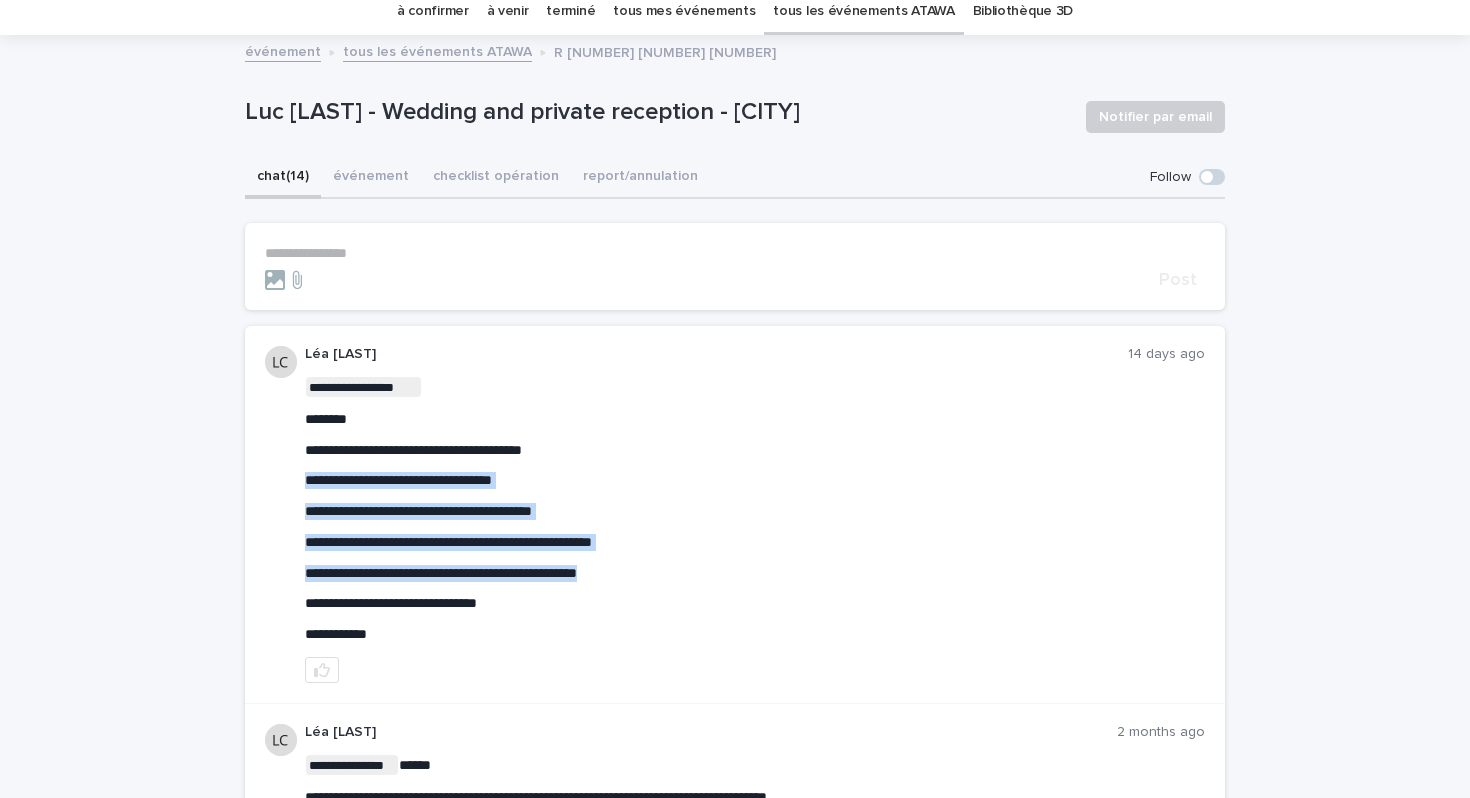 copy on "**********" 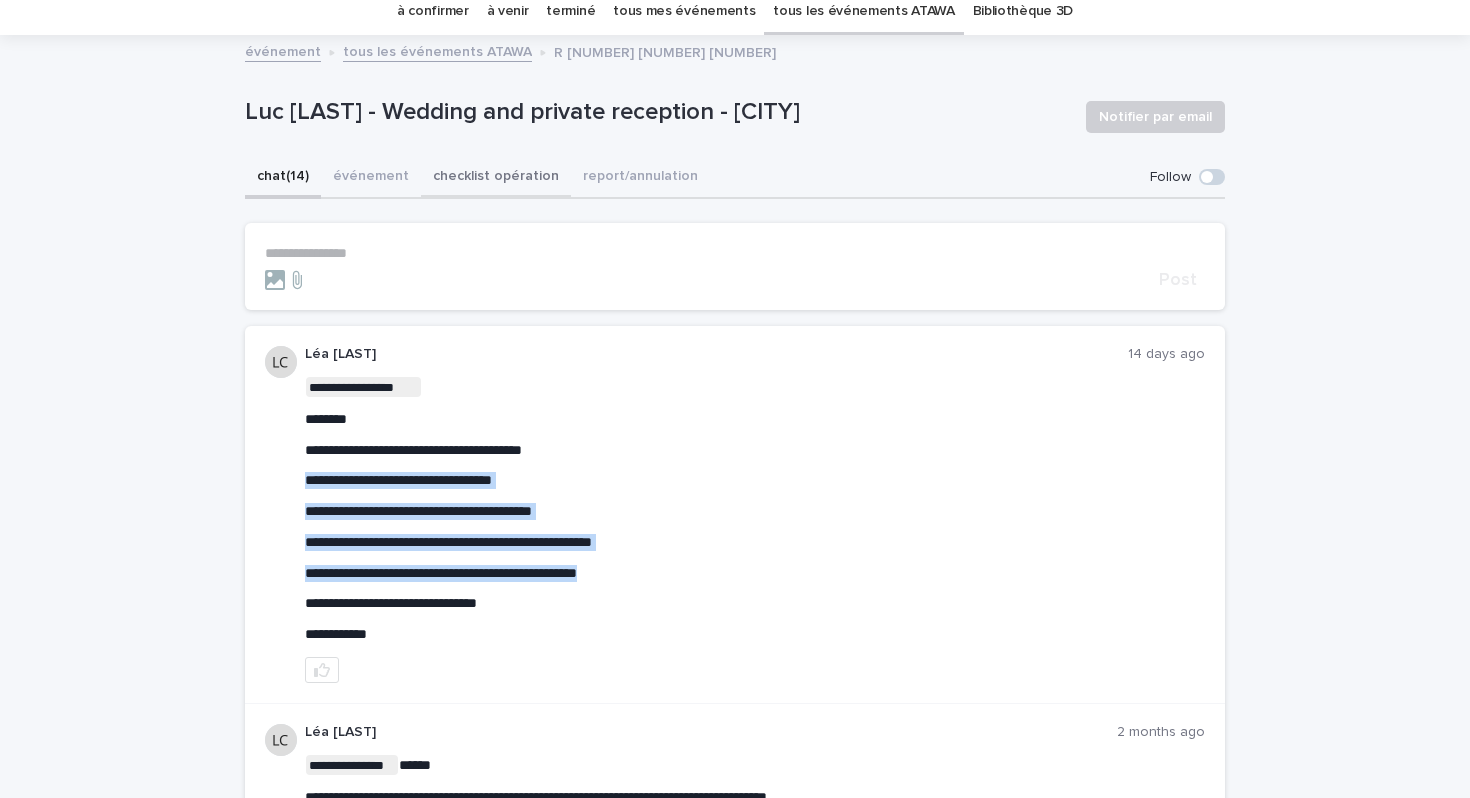 click on "checklist opération" at bounding box center (496, 178) 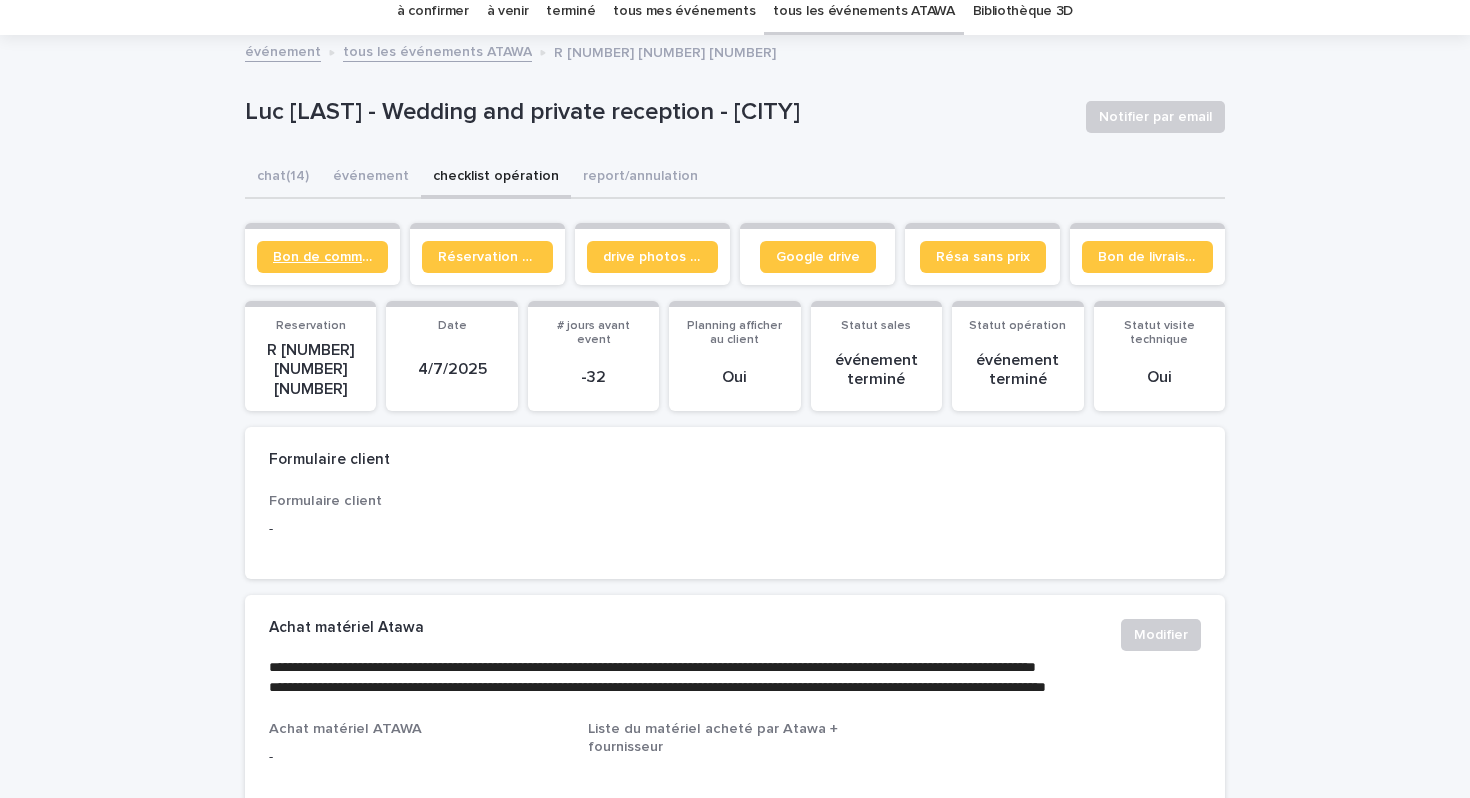 click on "Bon de commande" at bounding box center [322, 257] 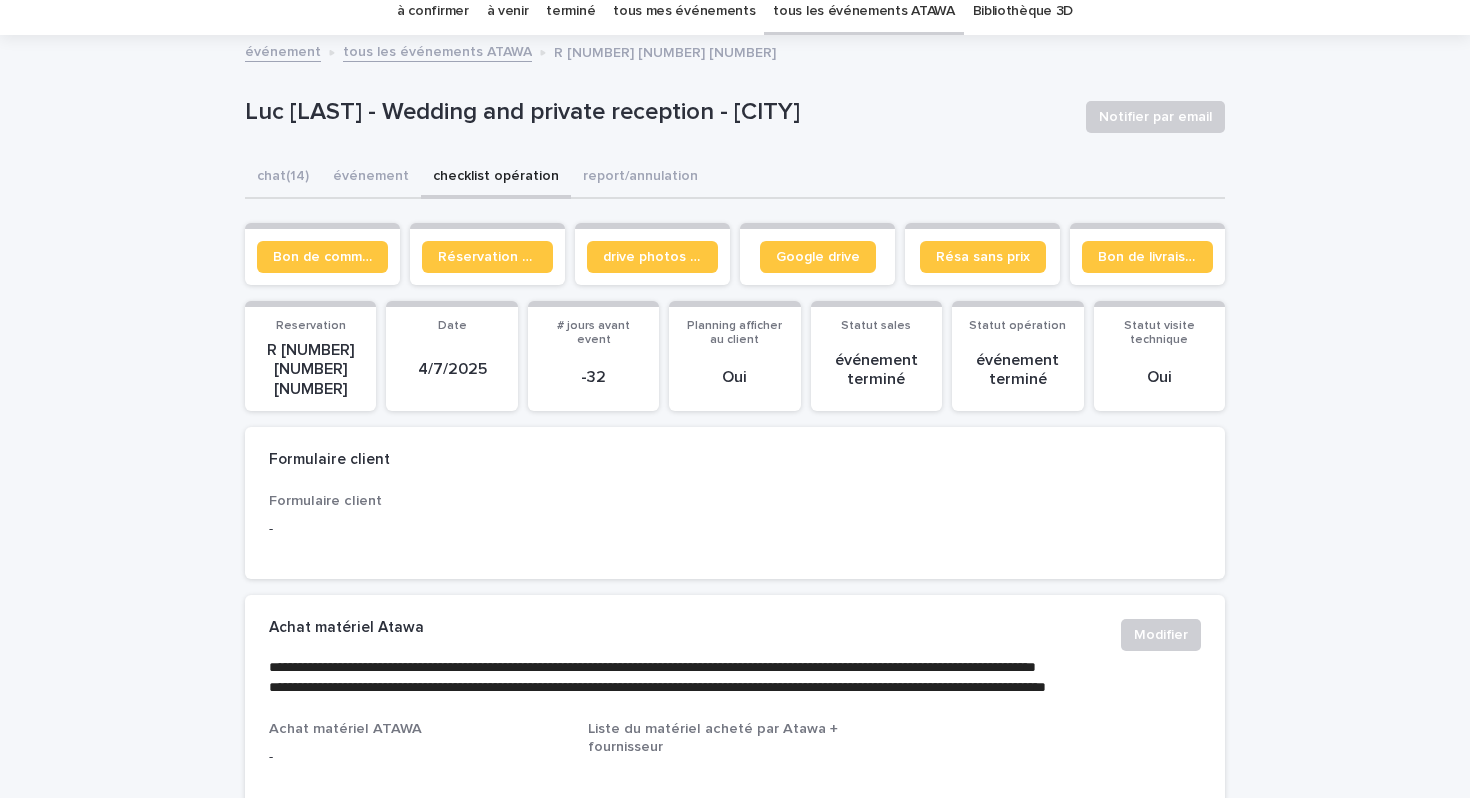 click on "tous les événements ATAWA" at bounding box center (863, 11) 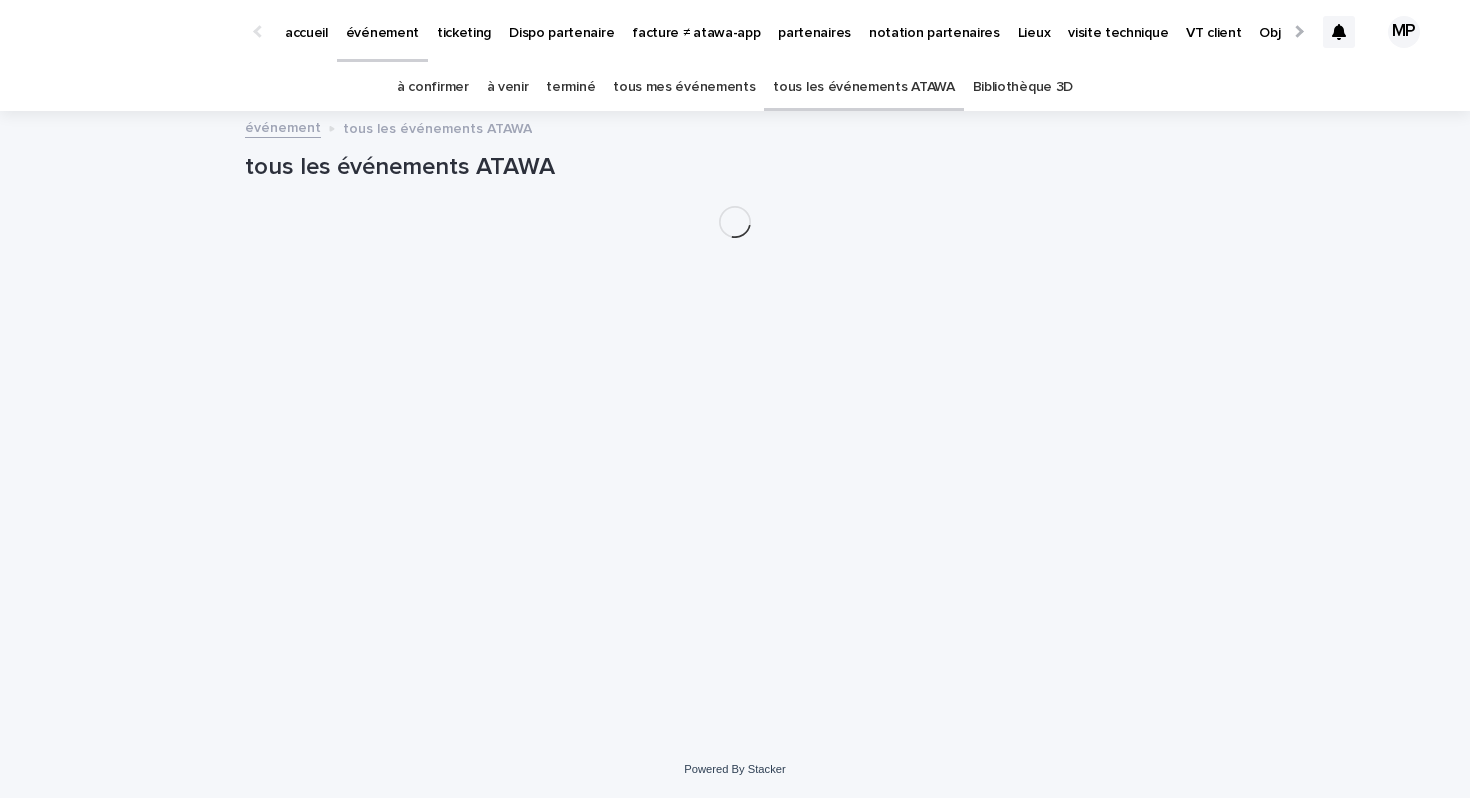 scroll, scrollTop: 0, scrollLeft: 0, axis: both 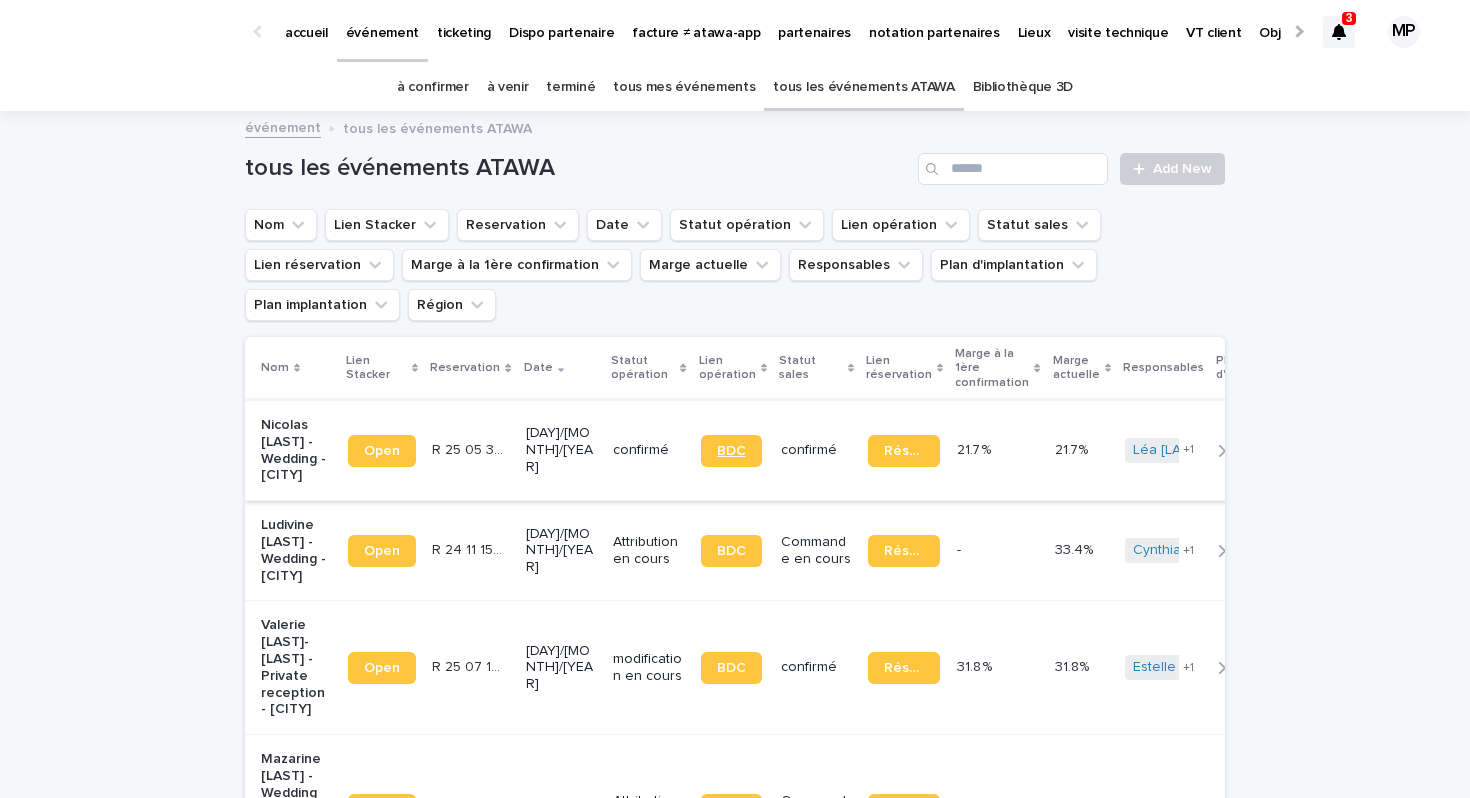 click on "BDC" at bounding box center (731, 451) 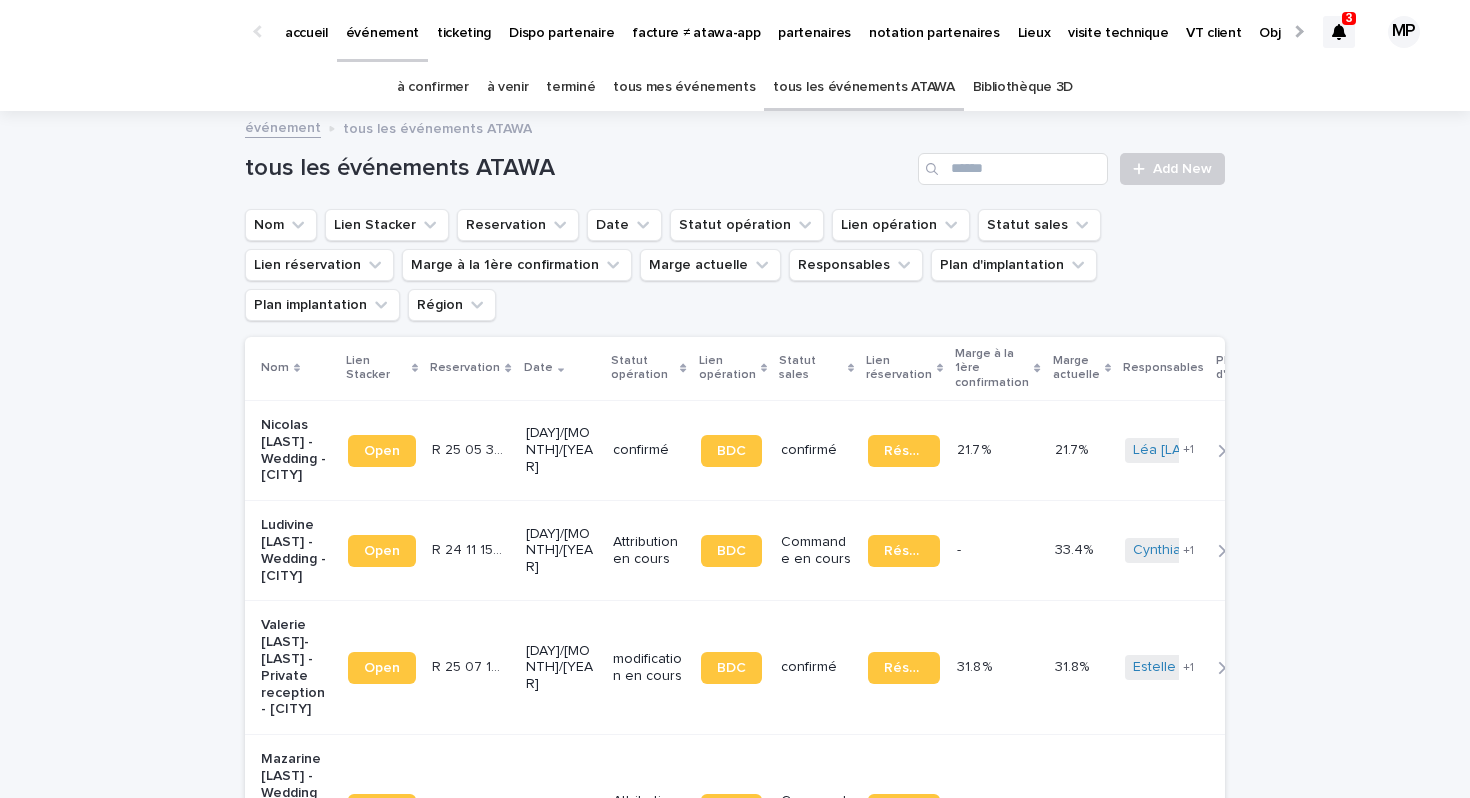 click on "tous les événements ATAWA" at bounding box center (863, 87) 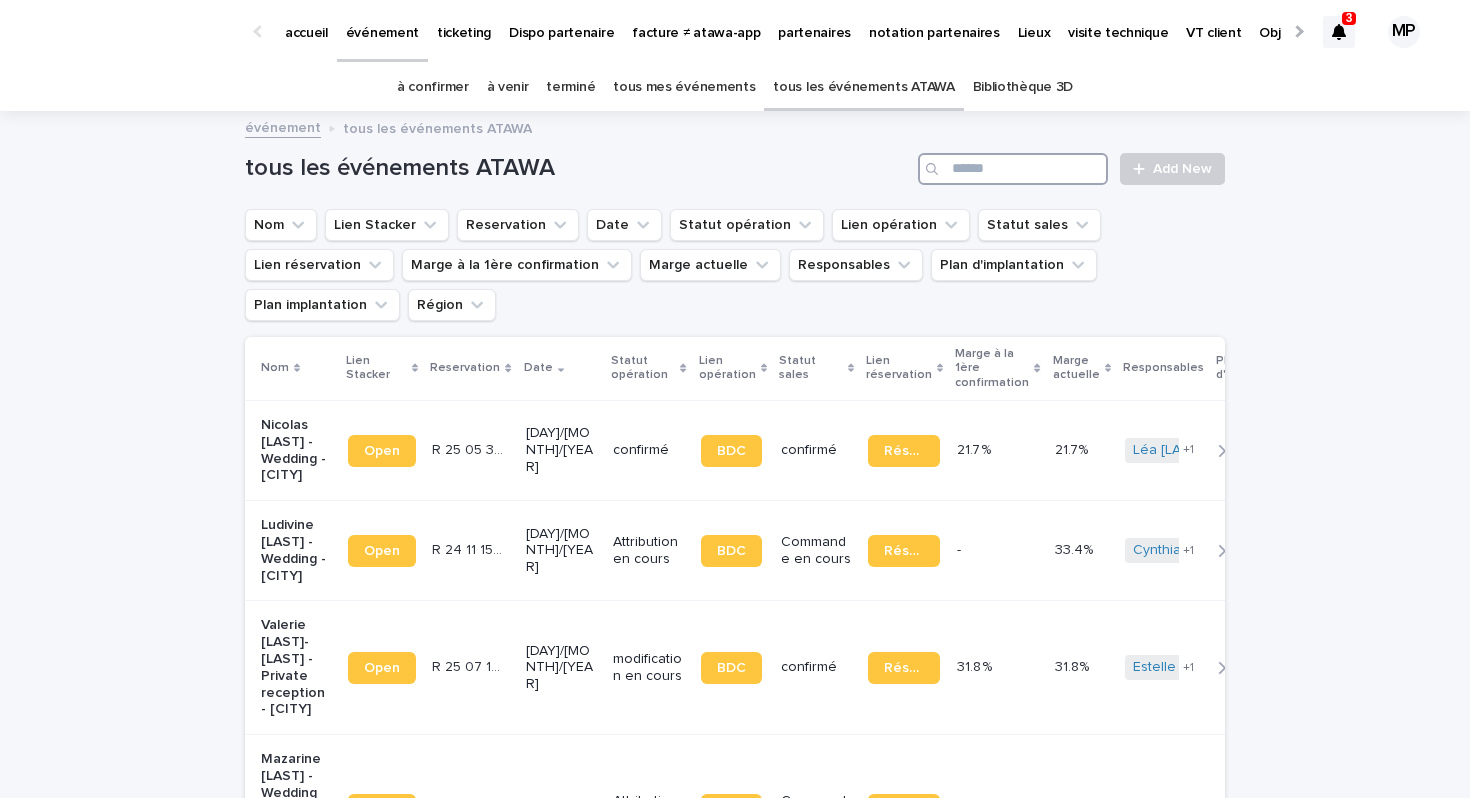 click at bounding box center (1013, 169) 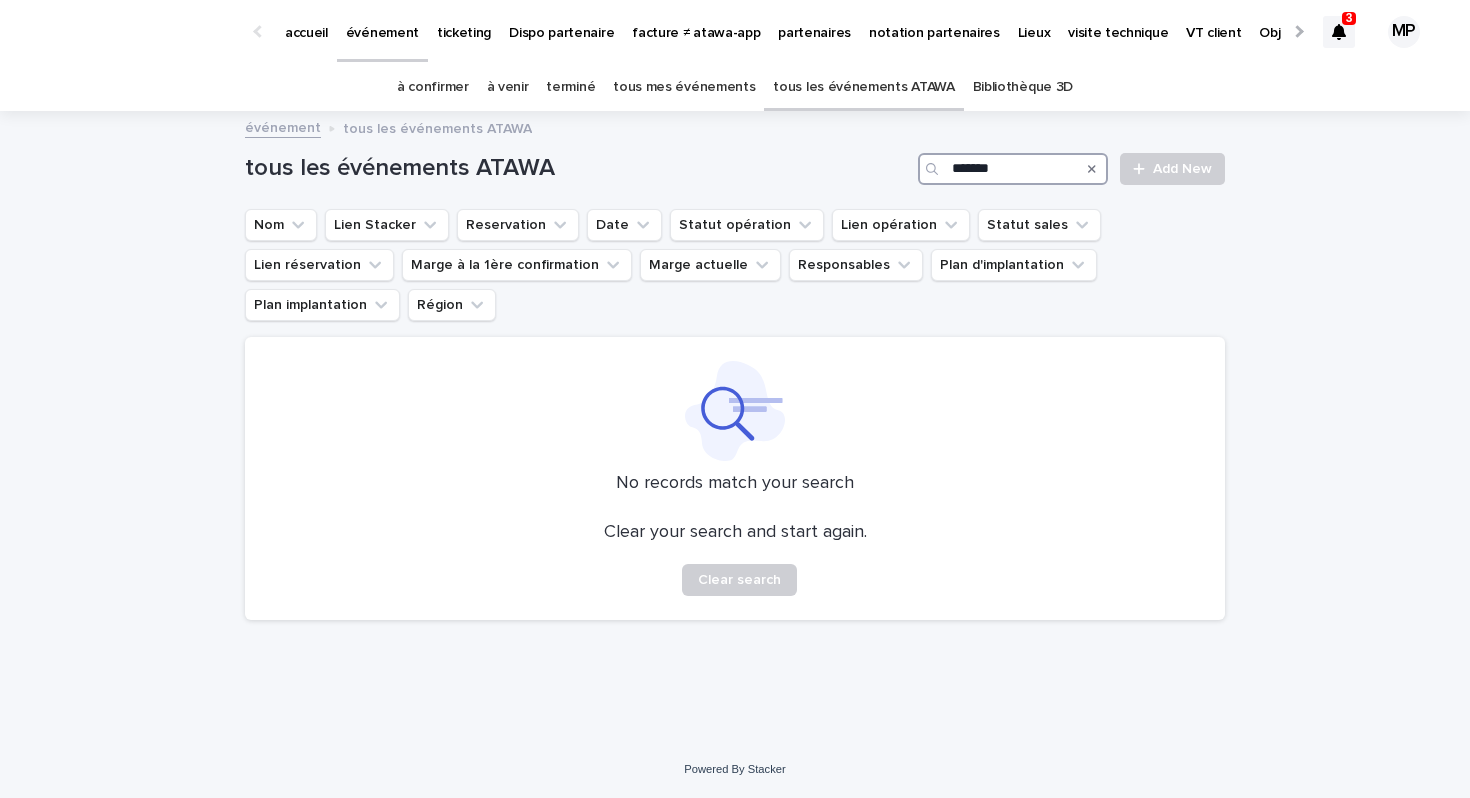 type on "*******" 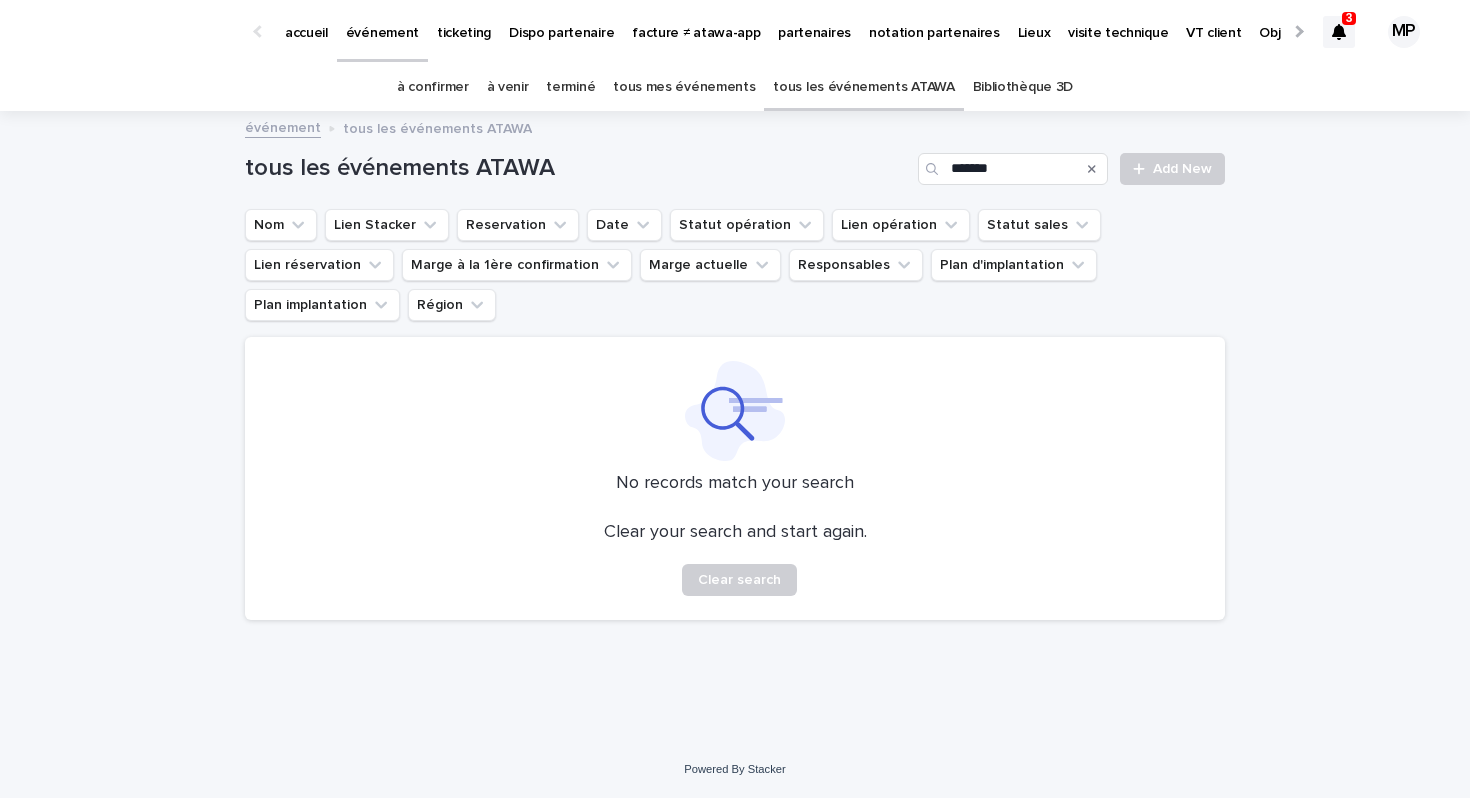 click on "tous les événements ATAWA" at bounding box center [863, 87] 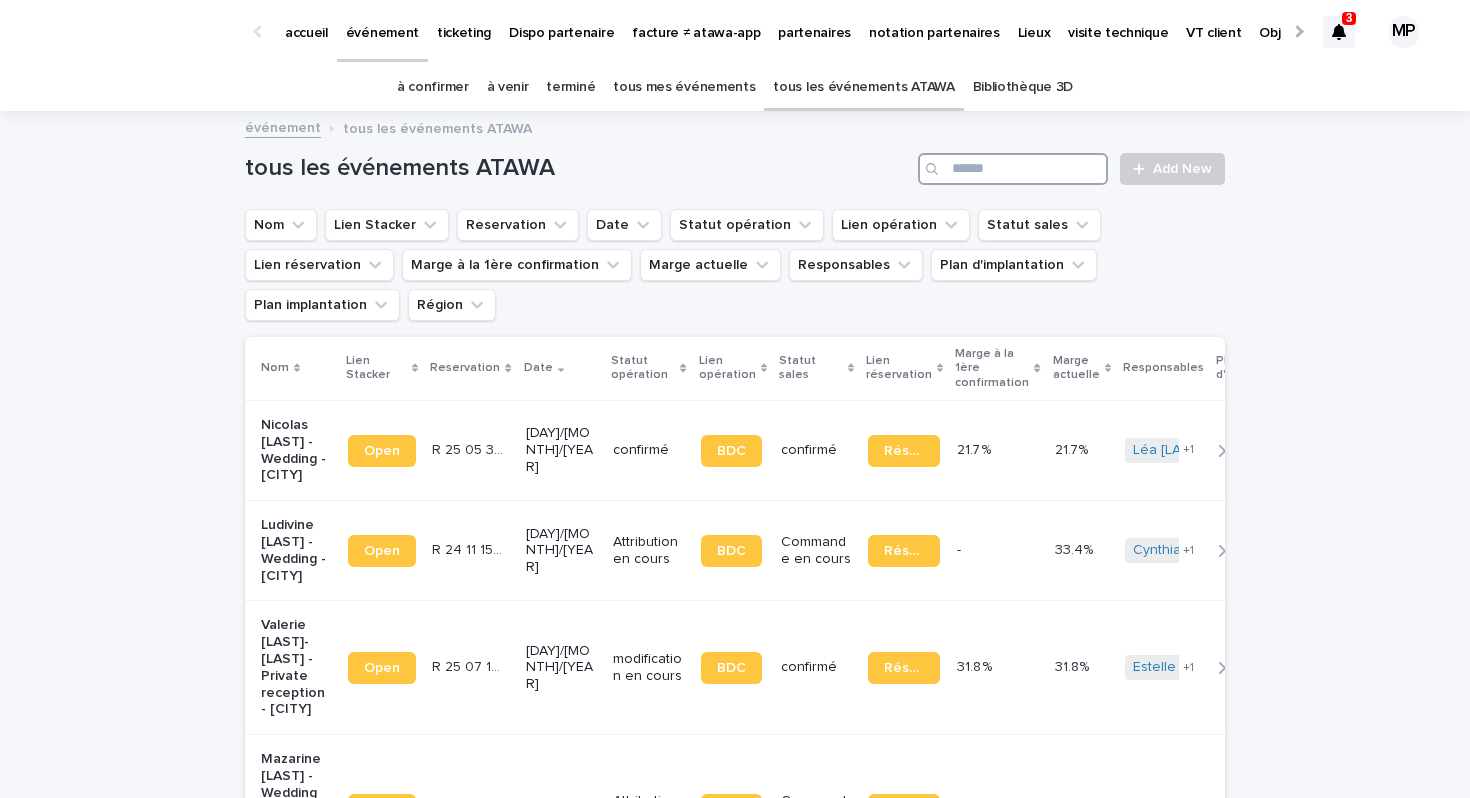 click at bounding box center [1013, 169] 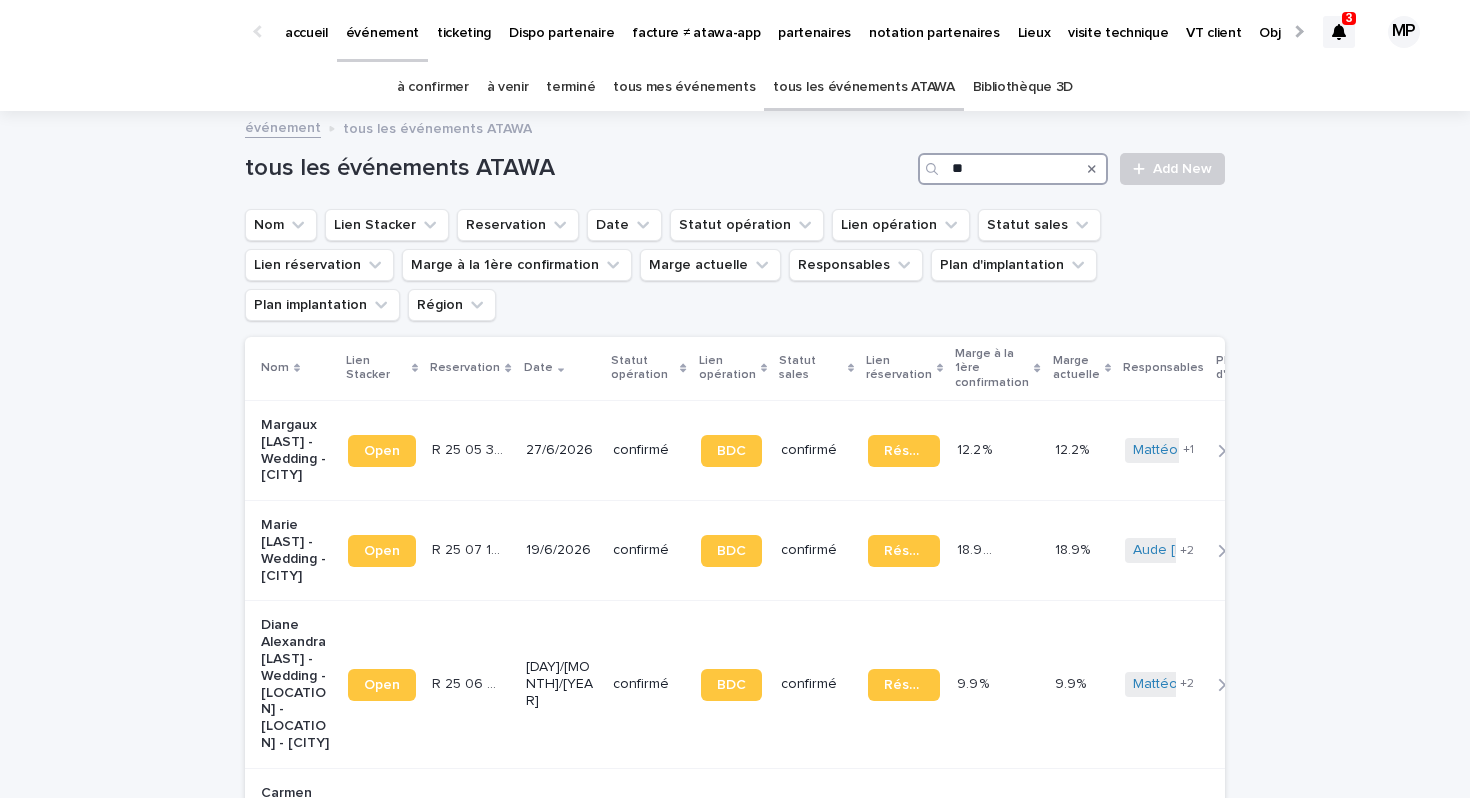 type on "*" 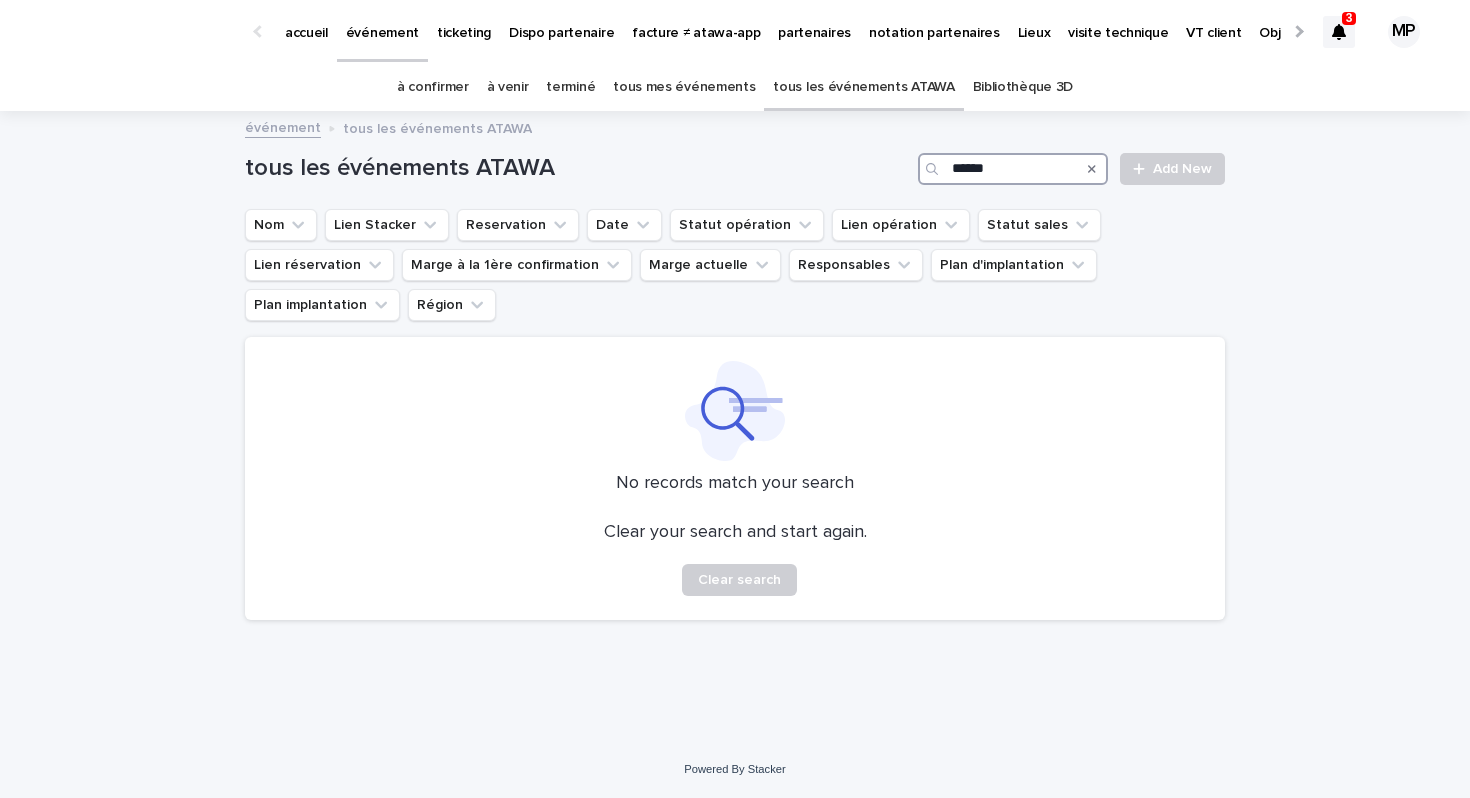 click on "******" at bounding box center (1013, 169) 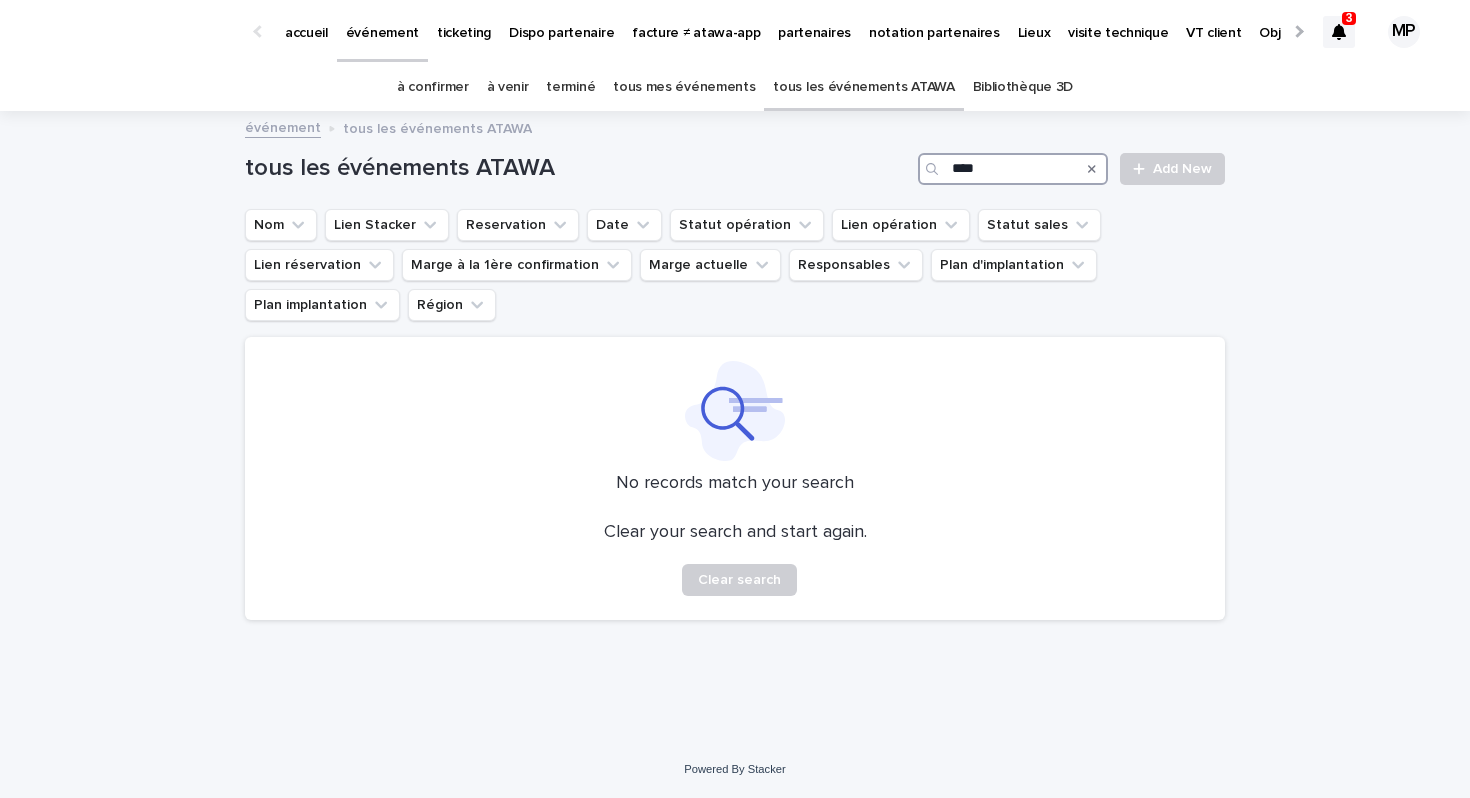 type on "*****" 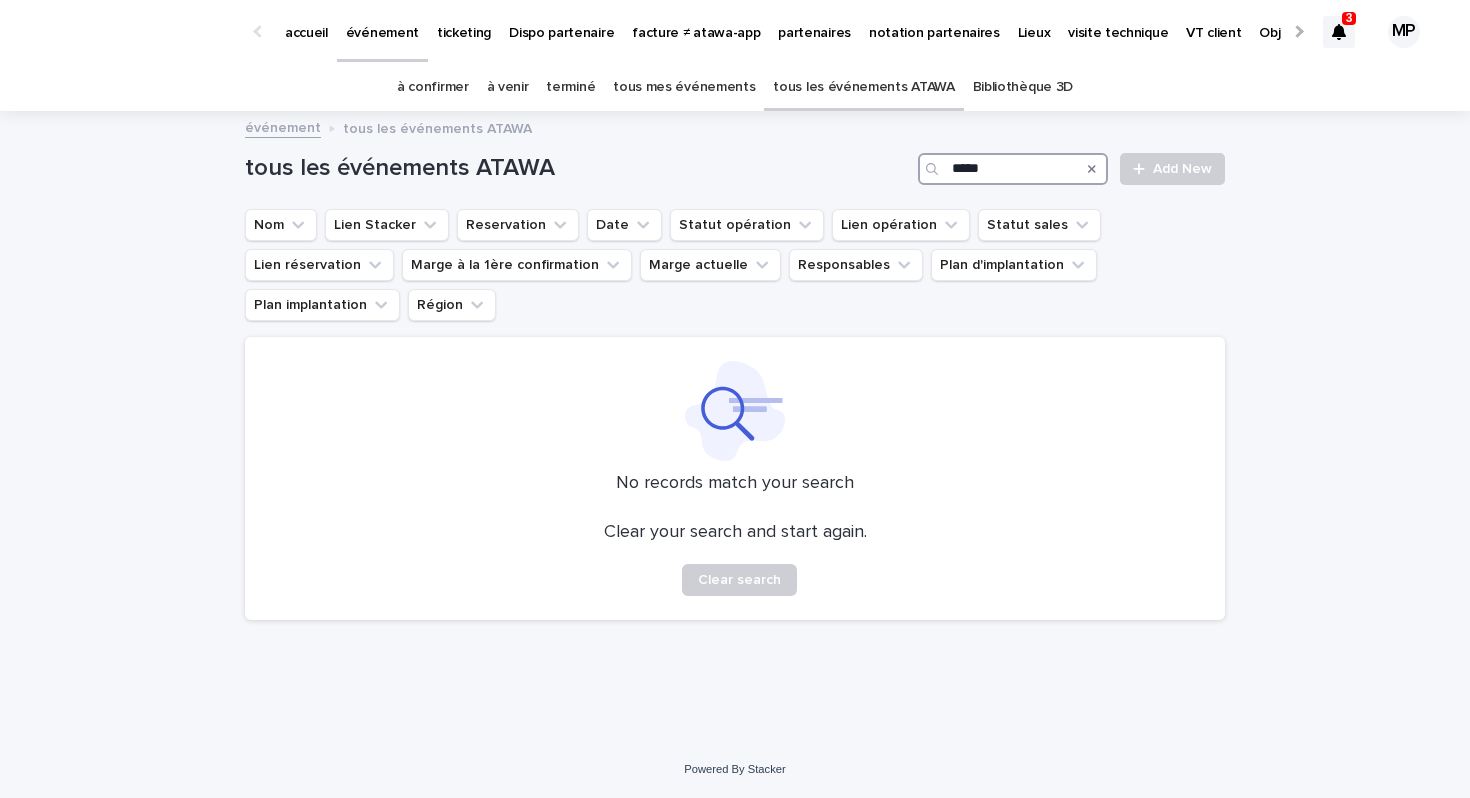 click on "*****" at bounding box center (1013, 169) 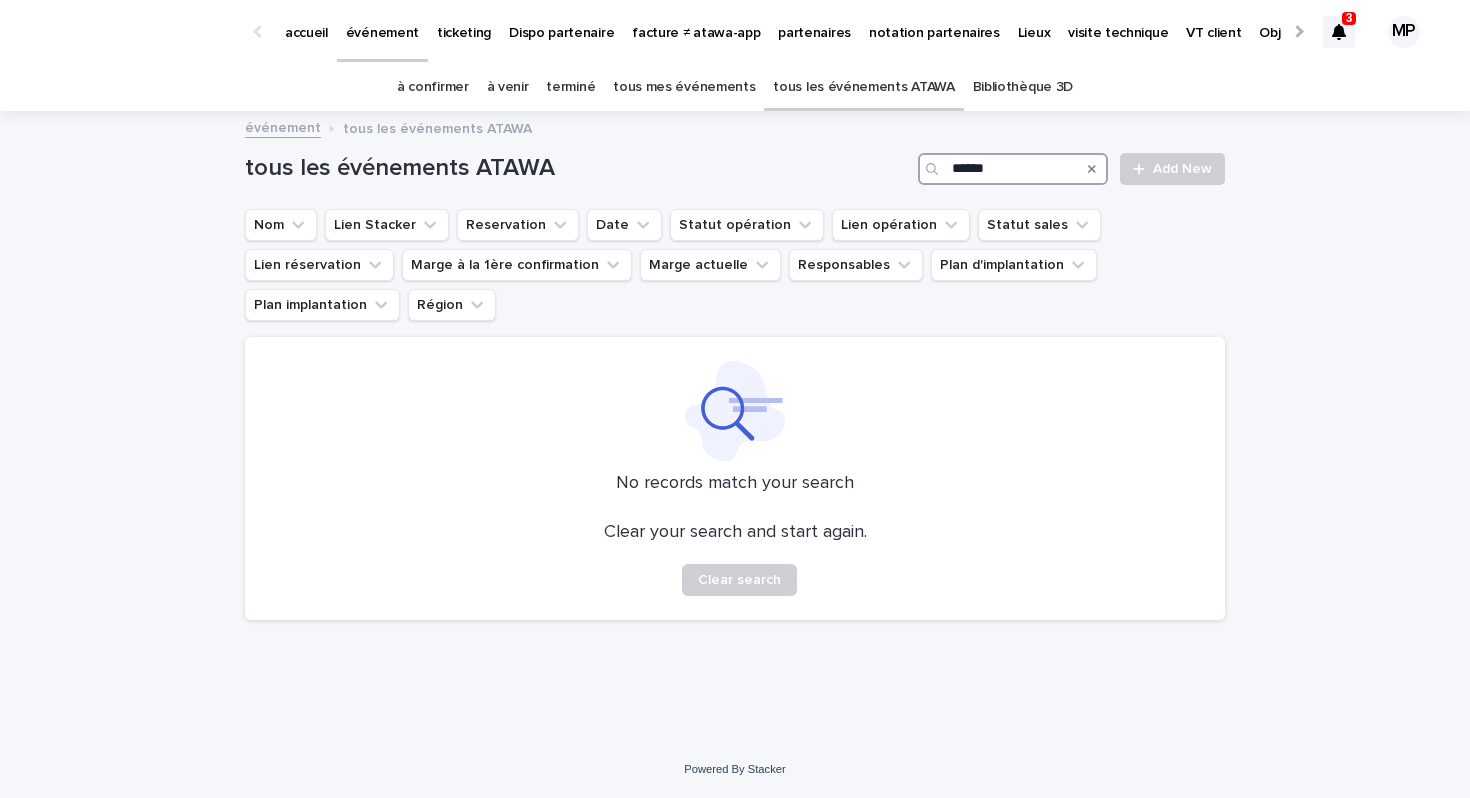 click on "******" at bounding box center (1013, 169) 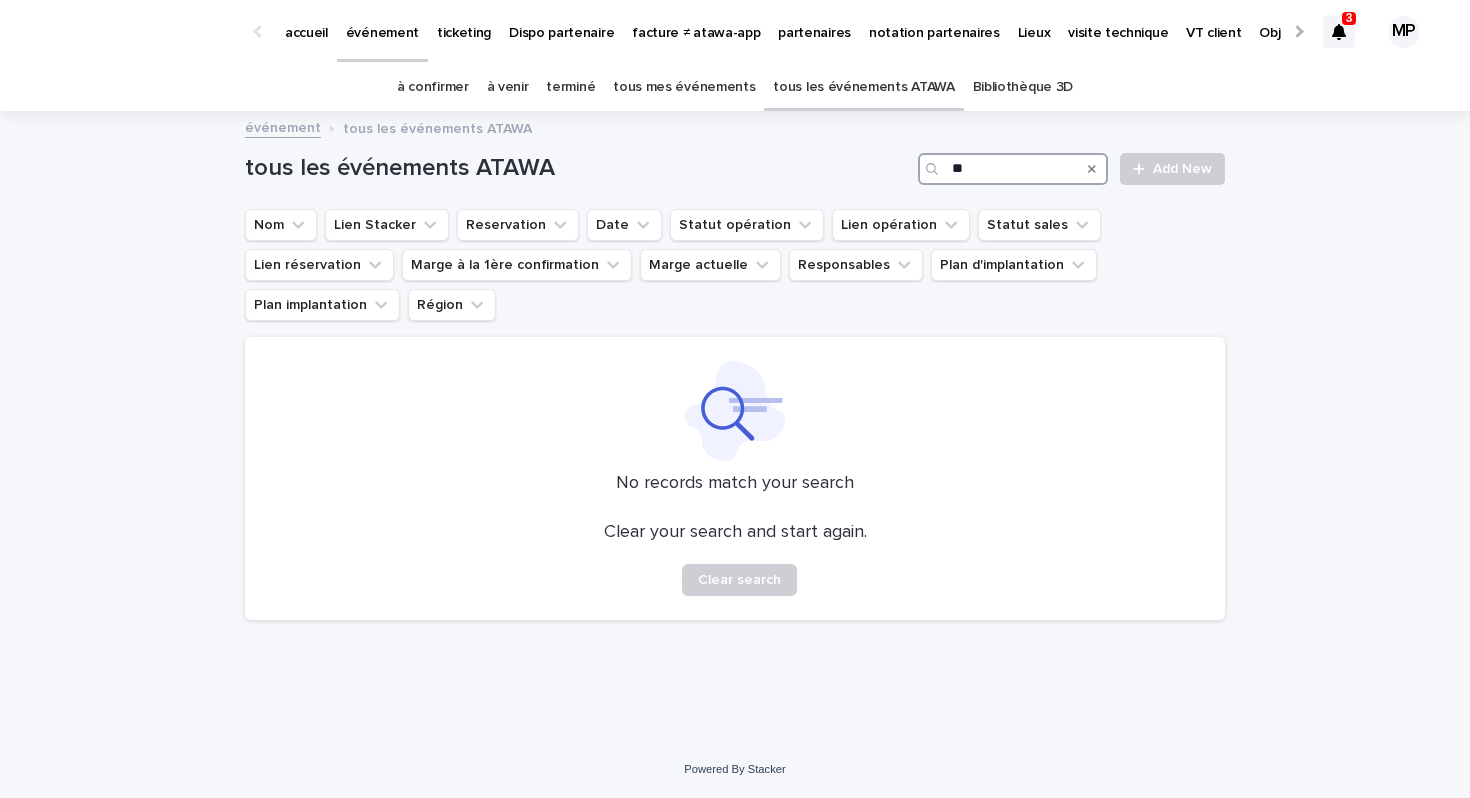 type on "*" 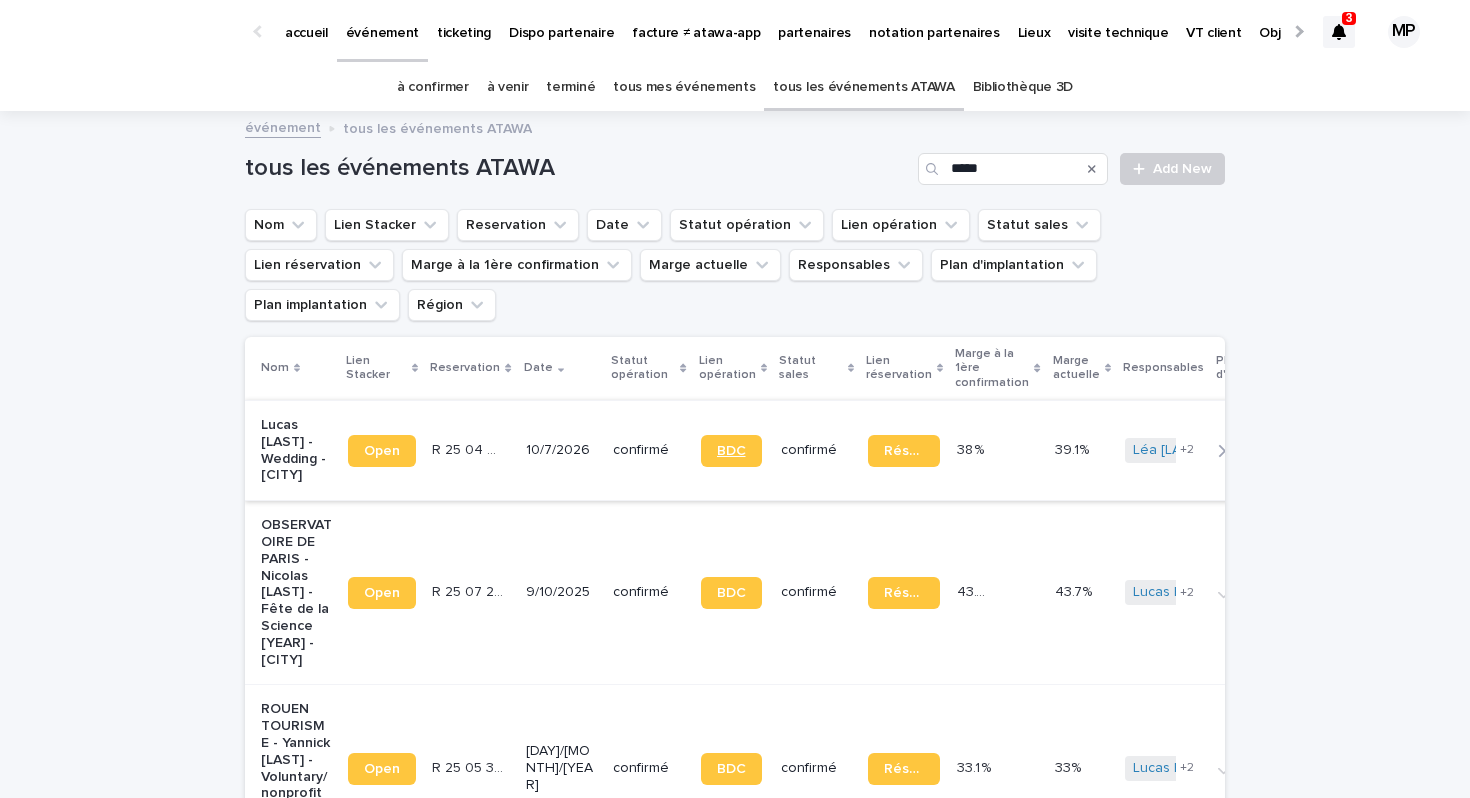click on "BDC" at bounding box center [731, 451] 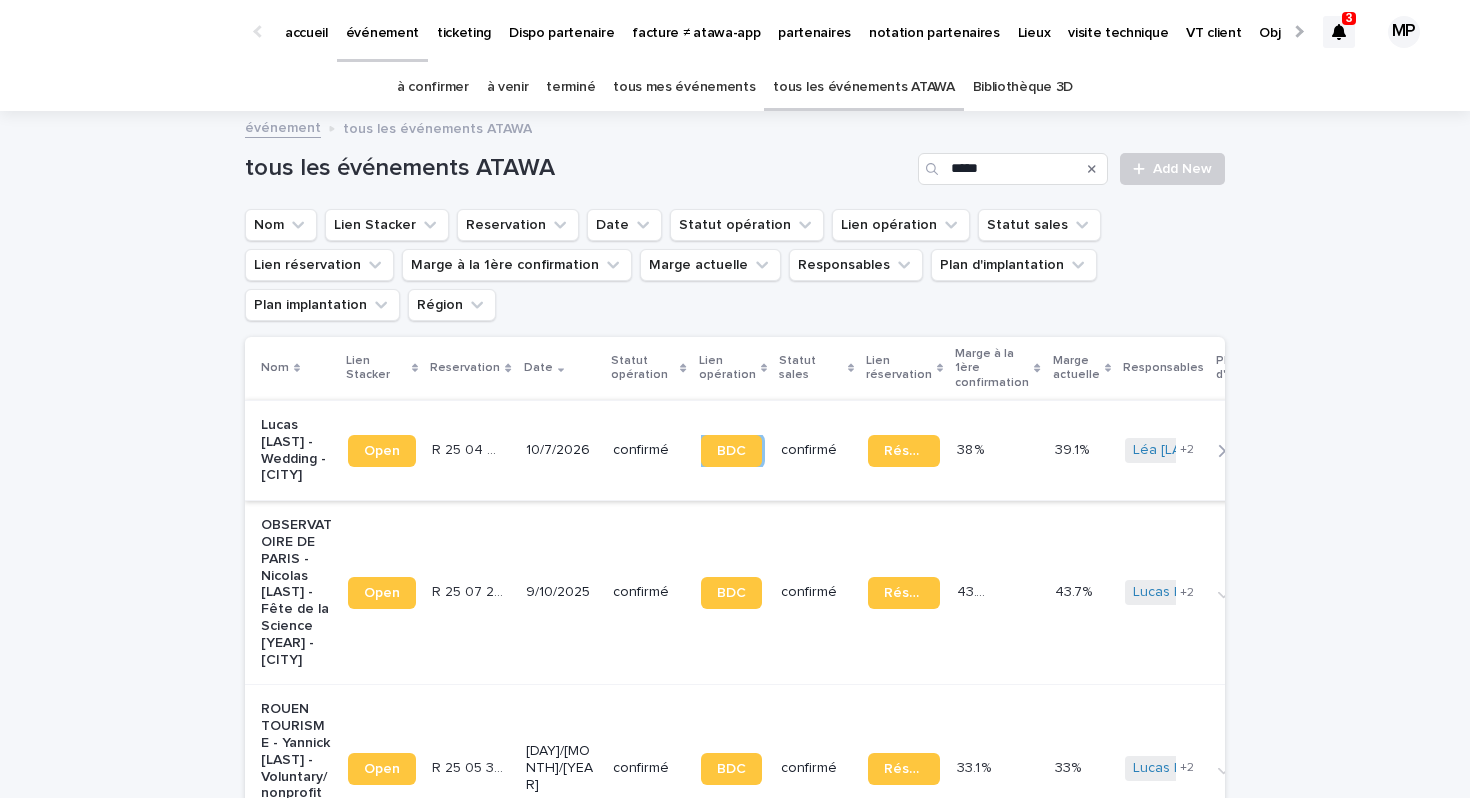 click on "Open" at bounding box center (382, 451) 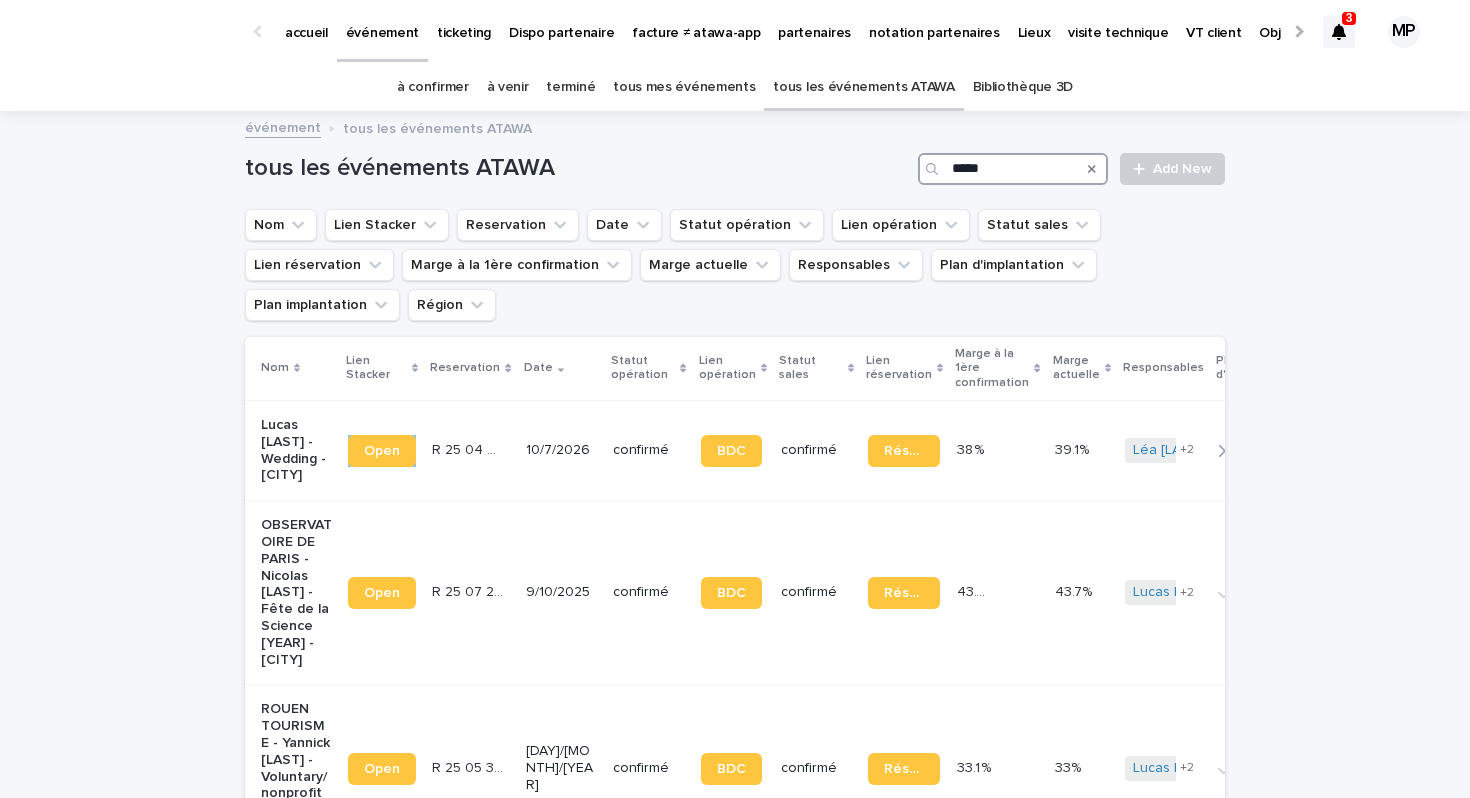 click on "*****" at bounding box center (1013, 169) 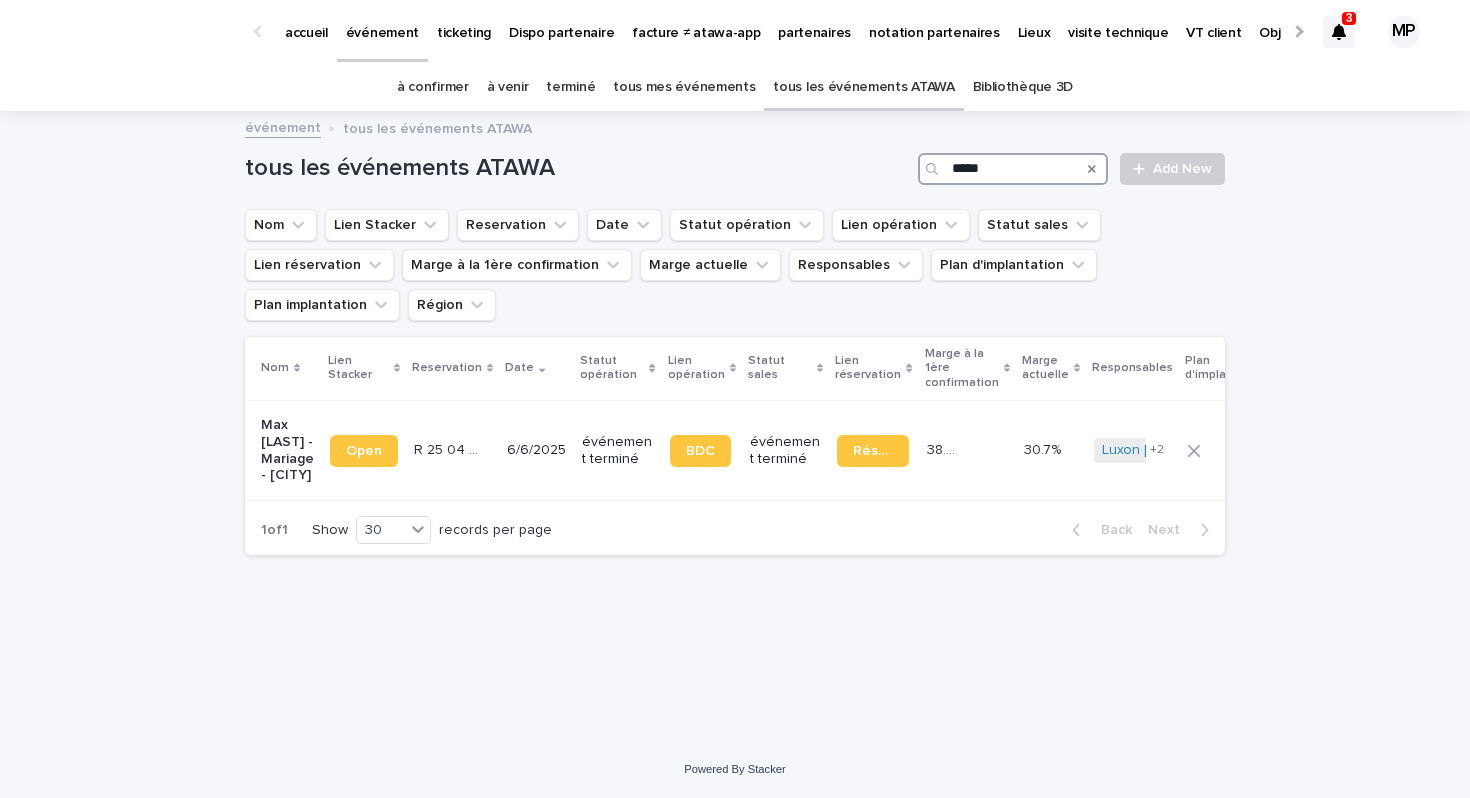 type on "*****" 